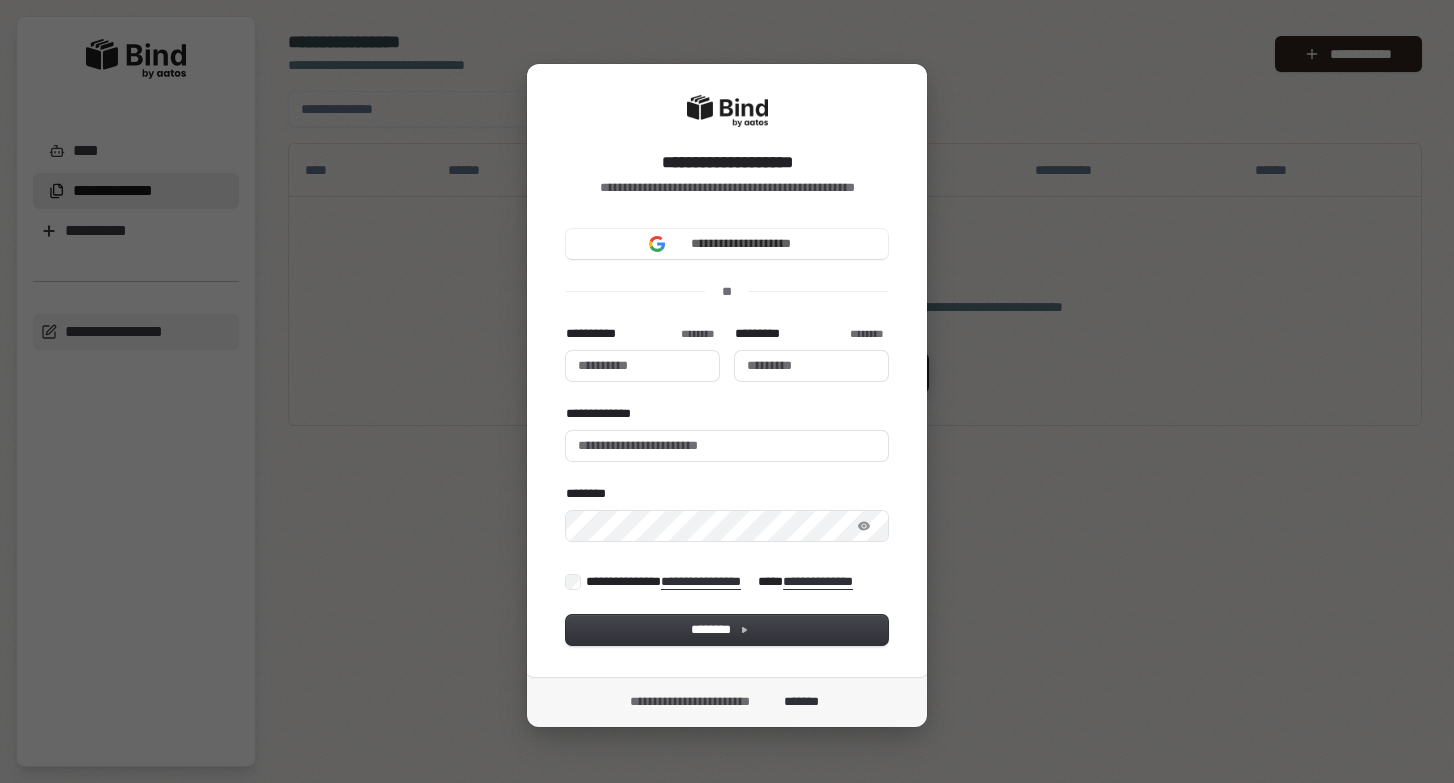 scroll, scrollTop: 0, scrollLeft: 0, axis: both 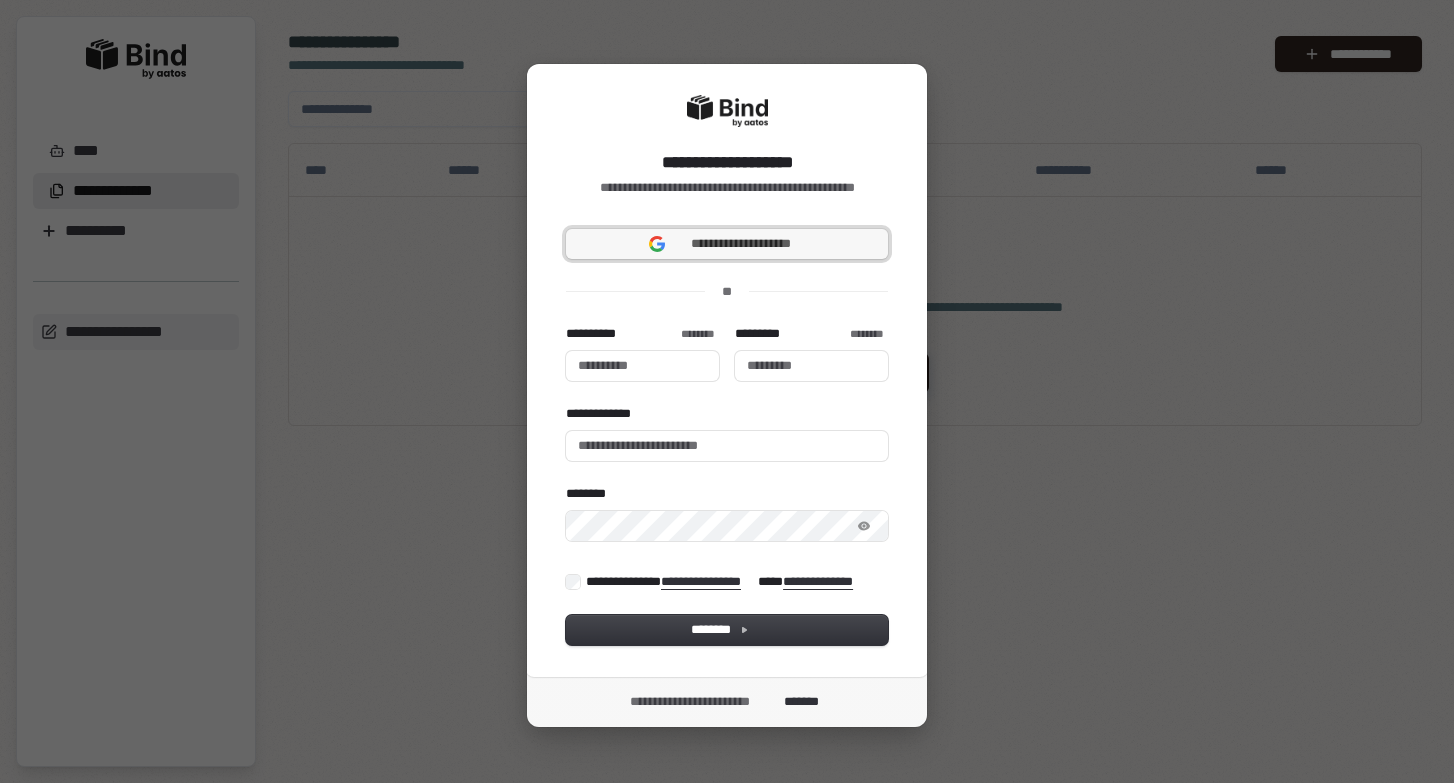 click on "**********" at bounding box center [741, 244] 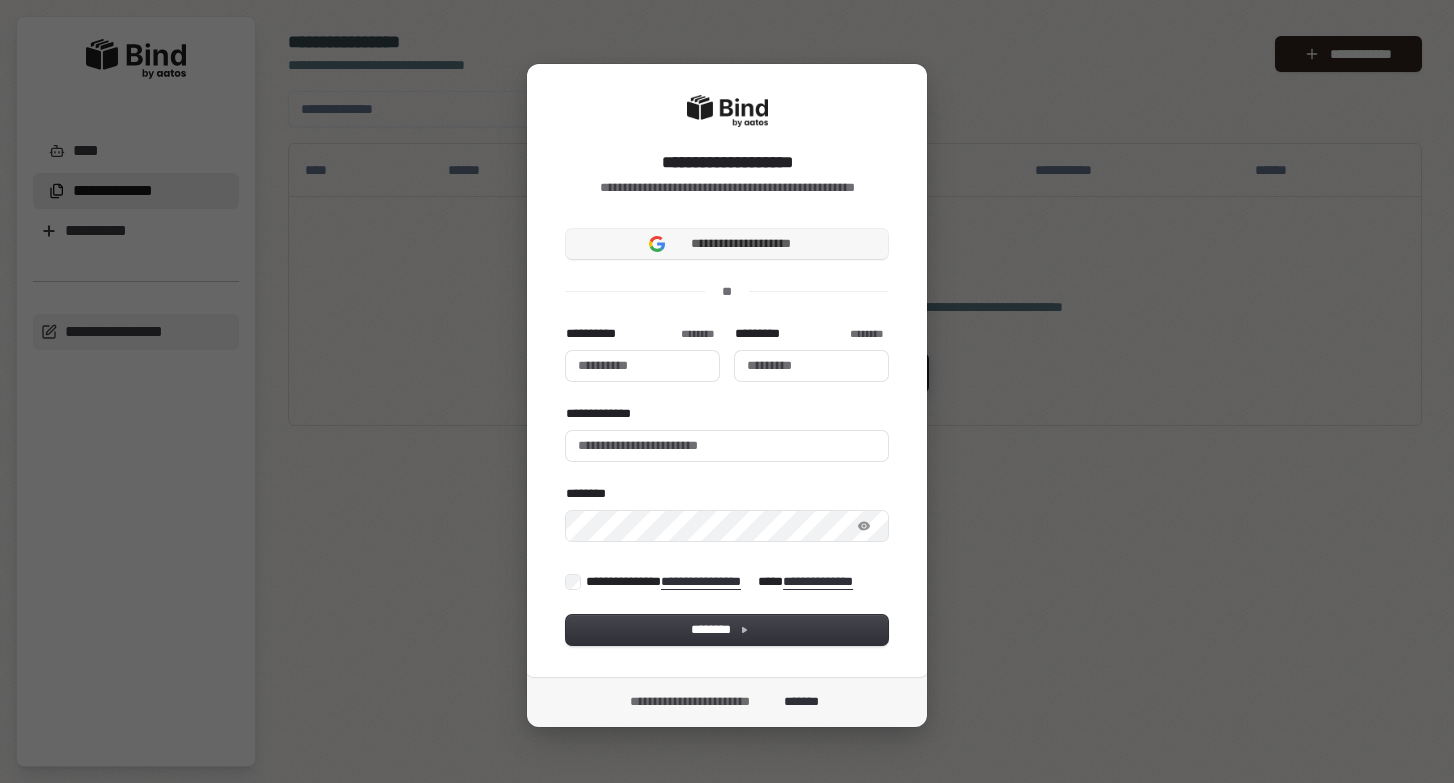 type 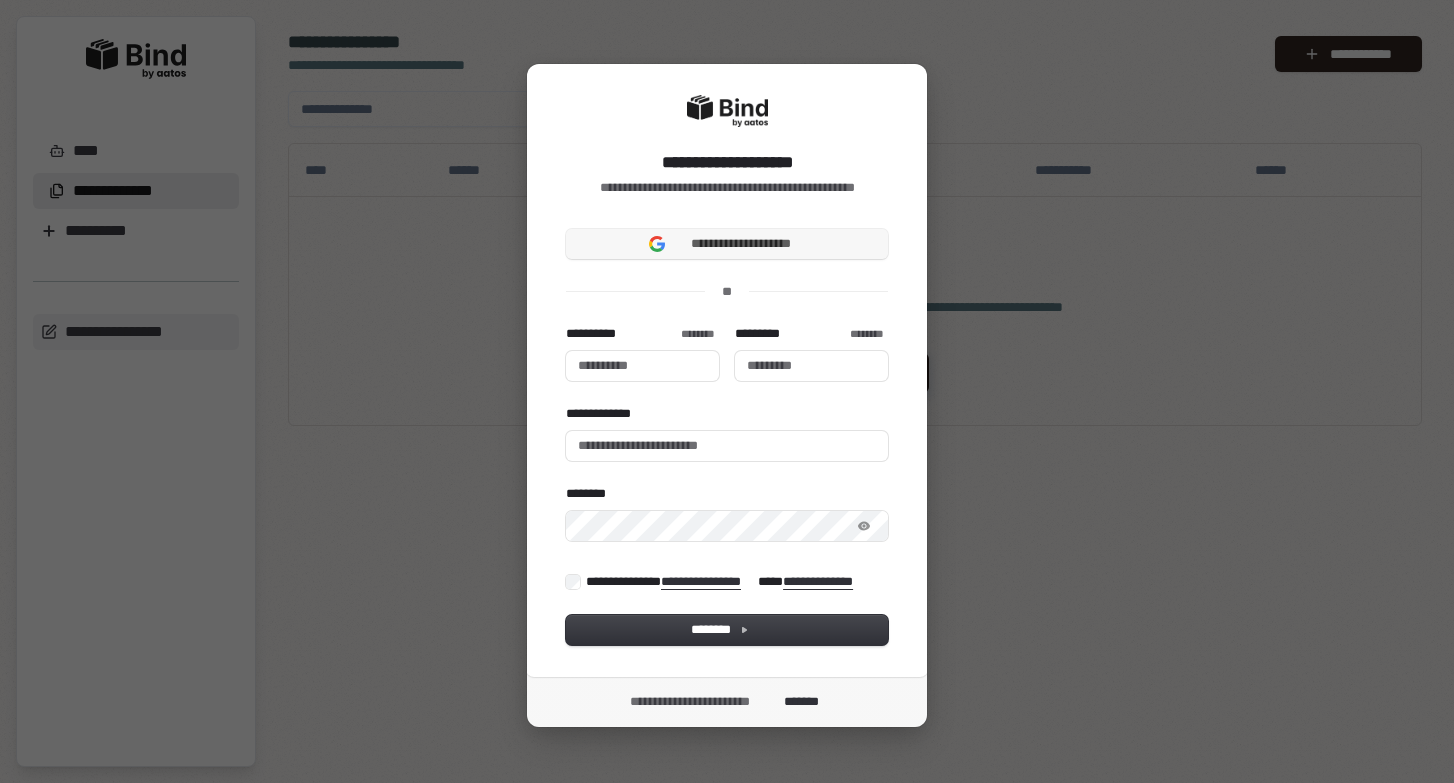 type 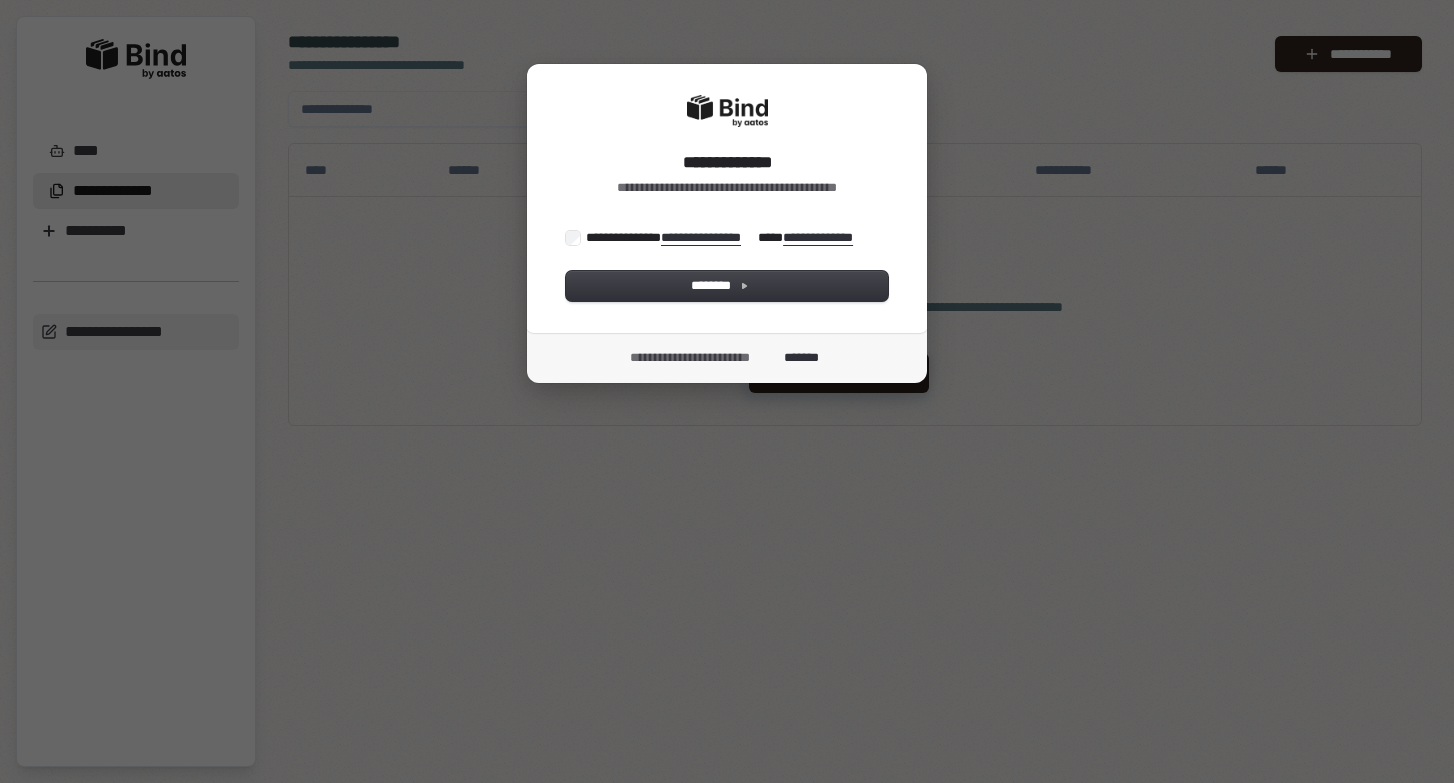 scroll, scrollTop: 0, scrollLeft: 0, axis: both 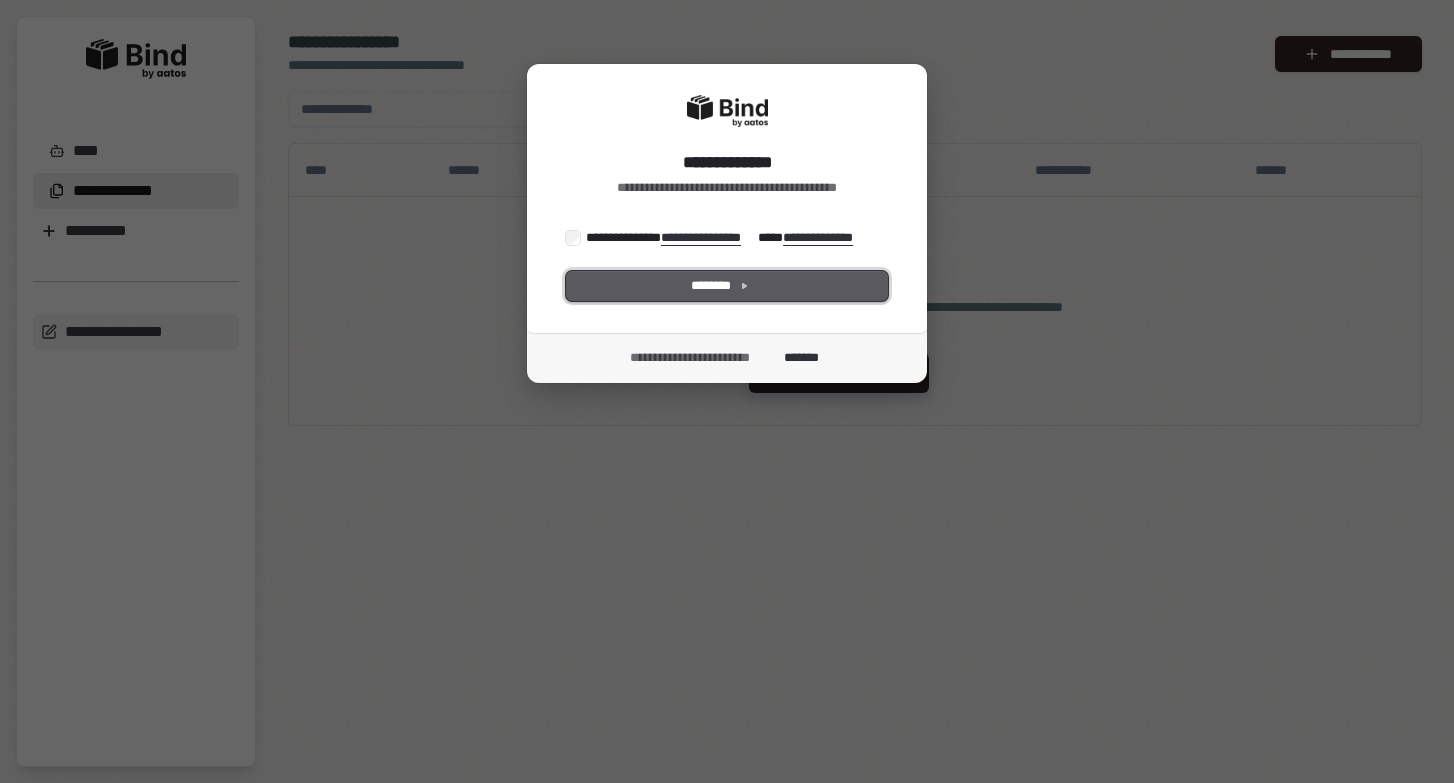 click on "********" at bounding box center (727, 286) 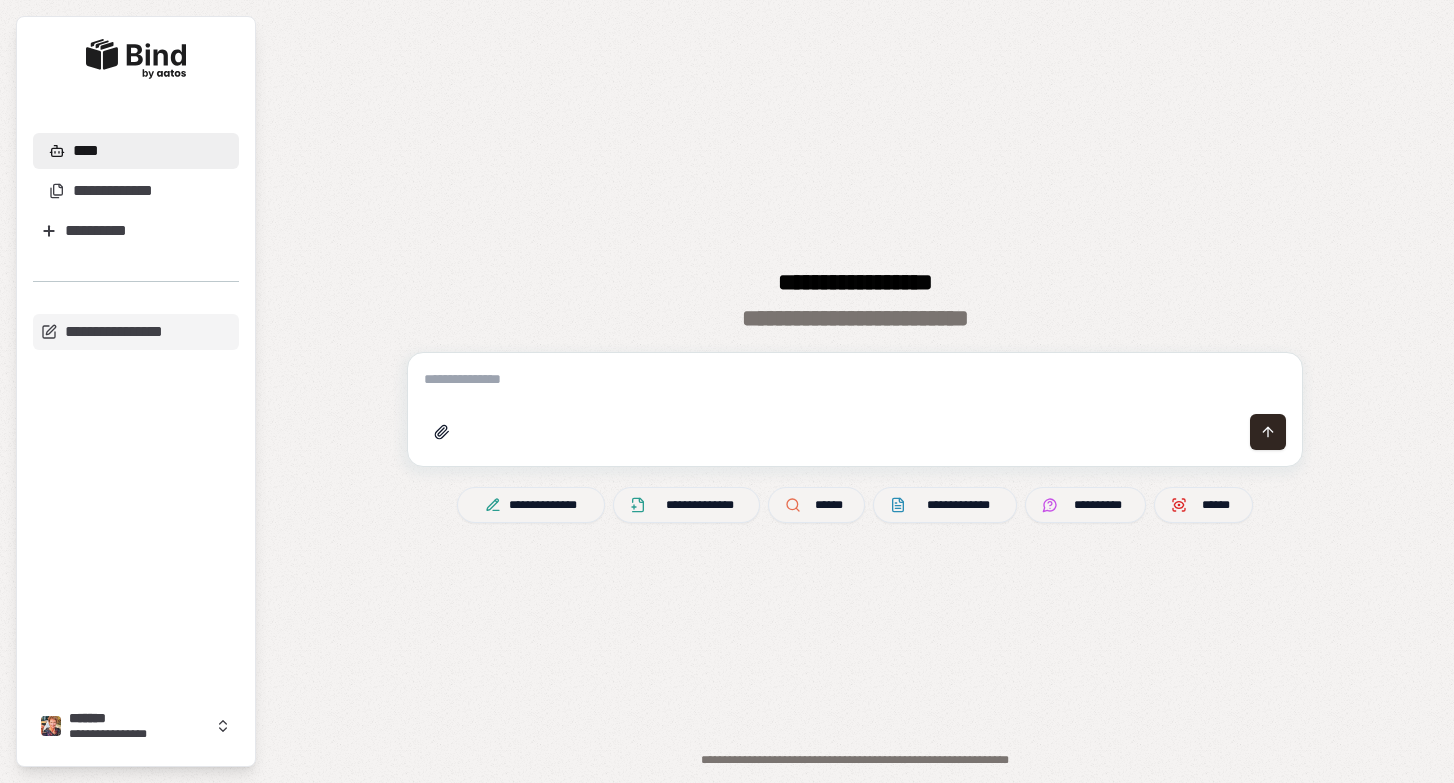 scroll, scrollTop: 0, scrollLeft: 0, axis: both 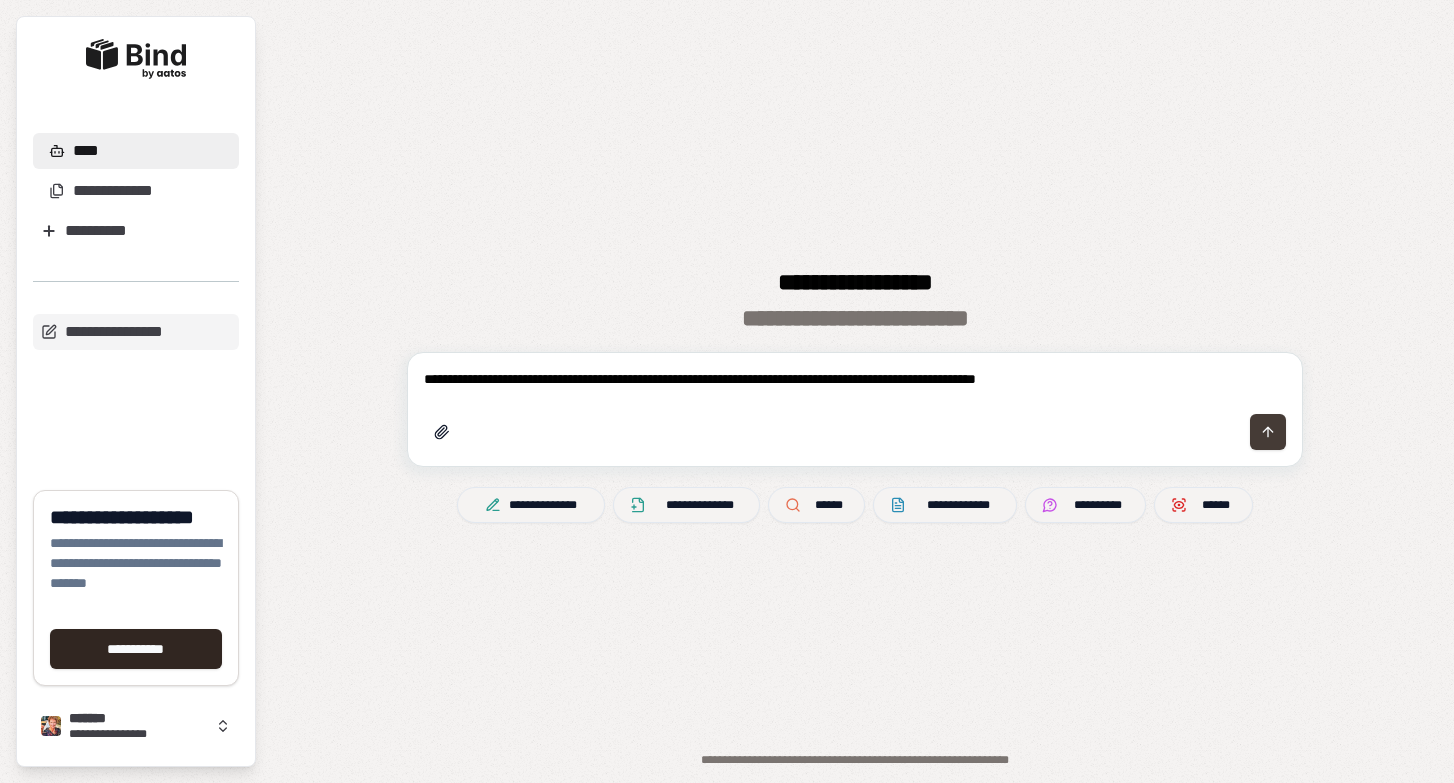 type on "**********" 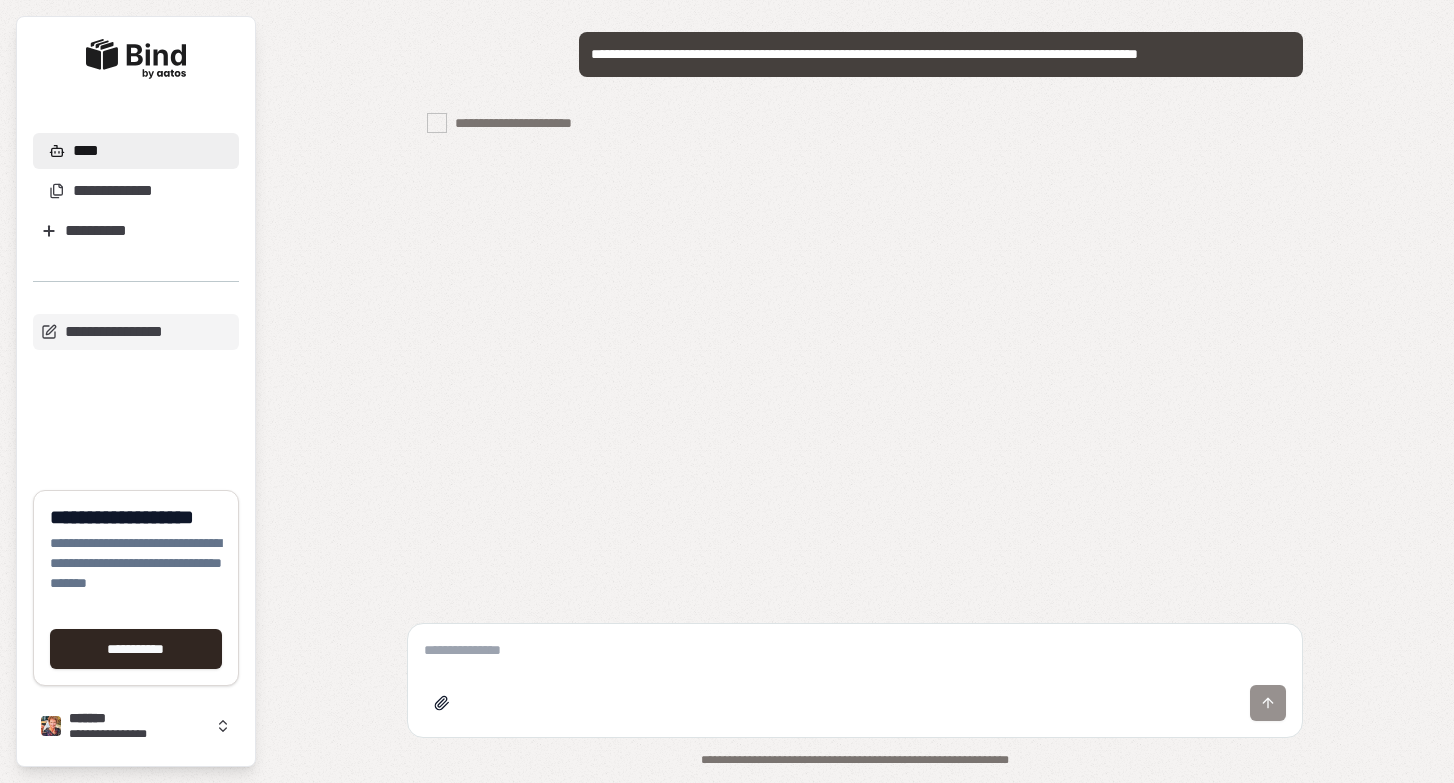 click on "**********" at bounding box center (941, 54) 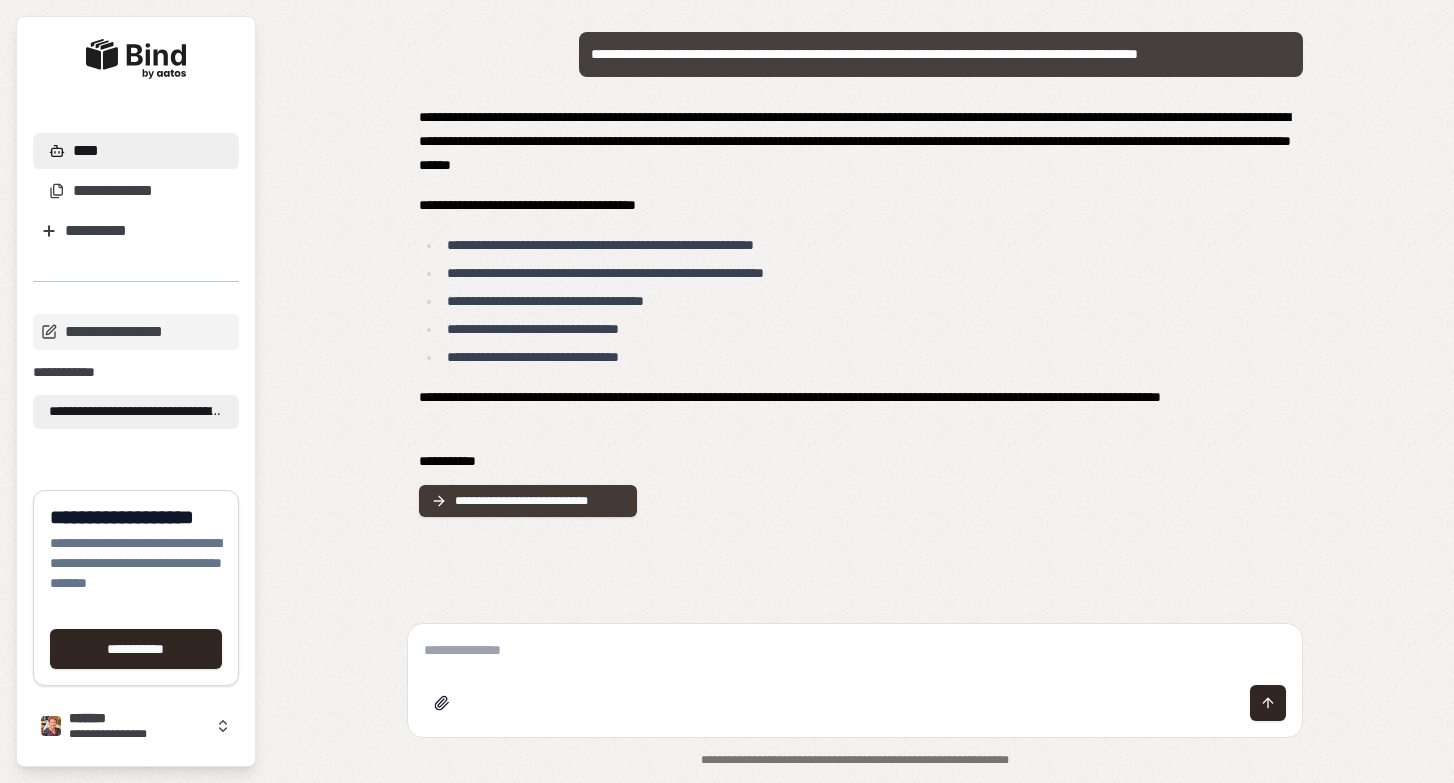 click on "**********" at bounding box center (540, 501) 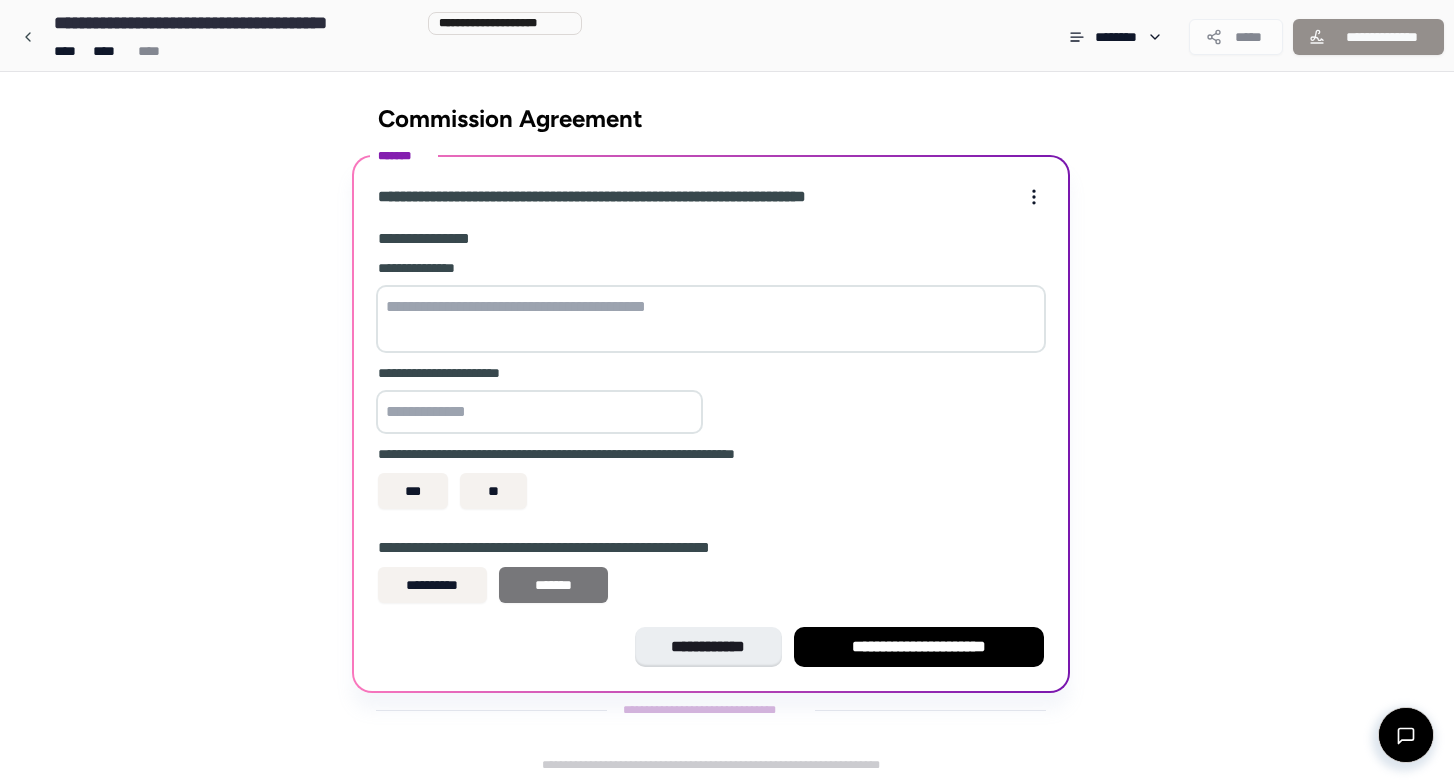 click on "*******" at bounding box center (553, 585) 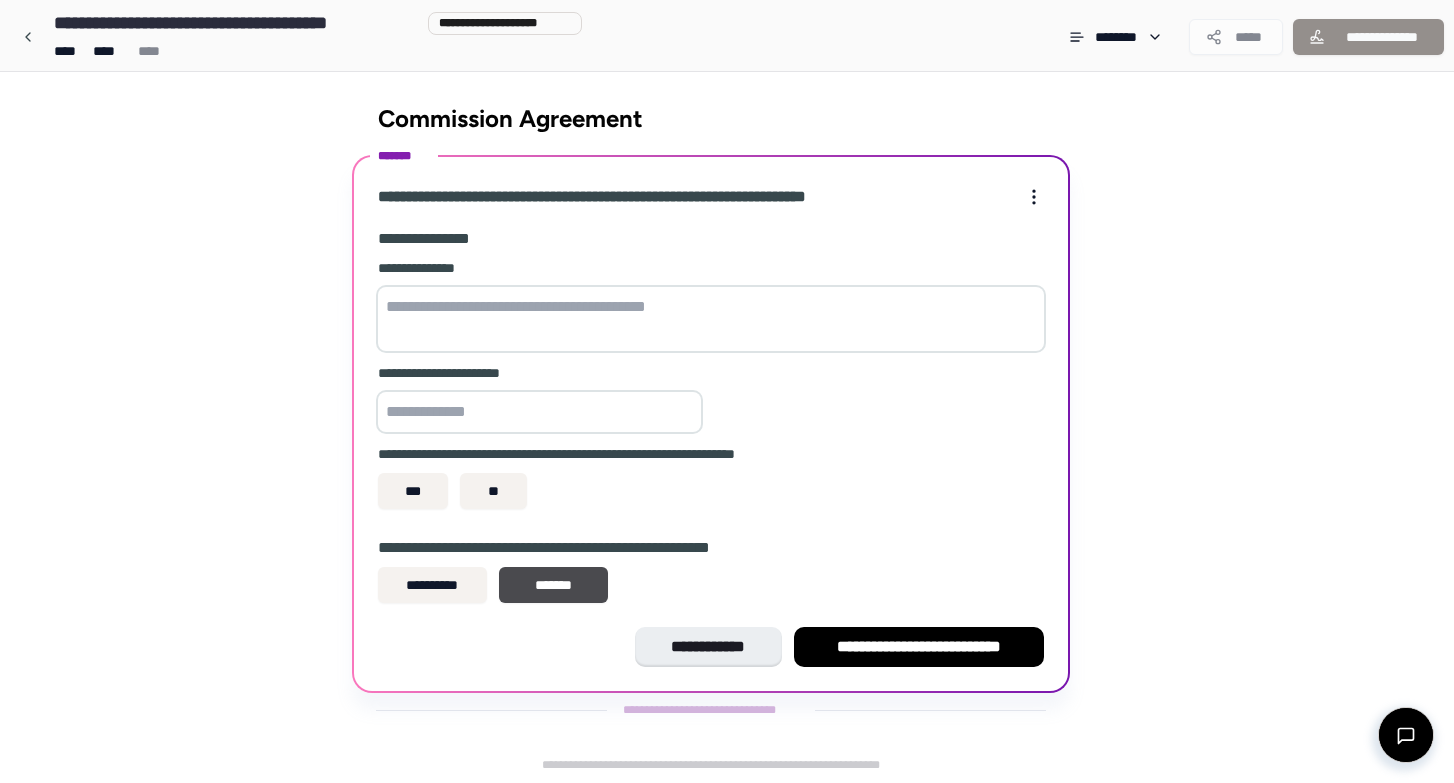 click at bounding box center (711, 319) 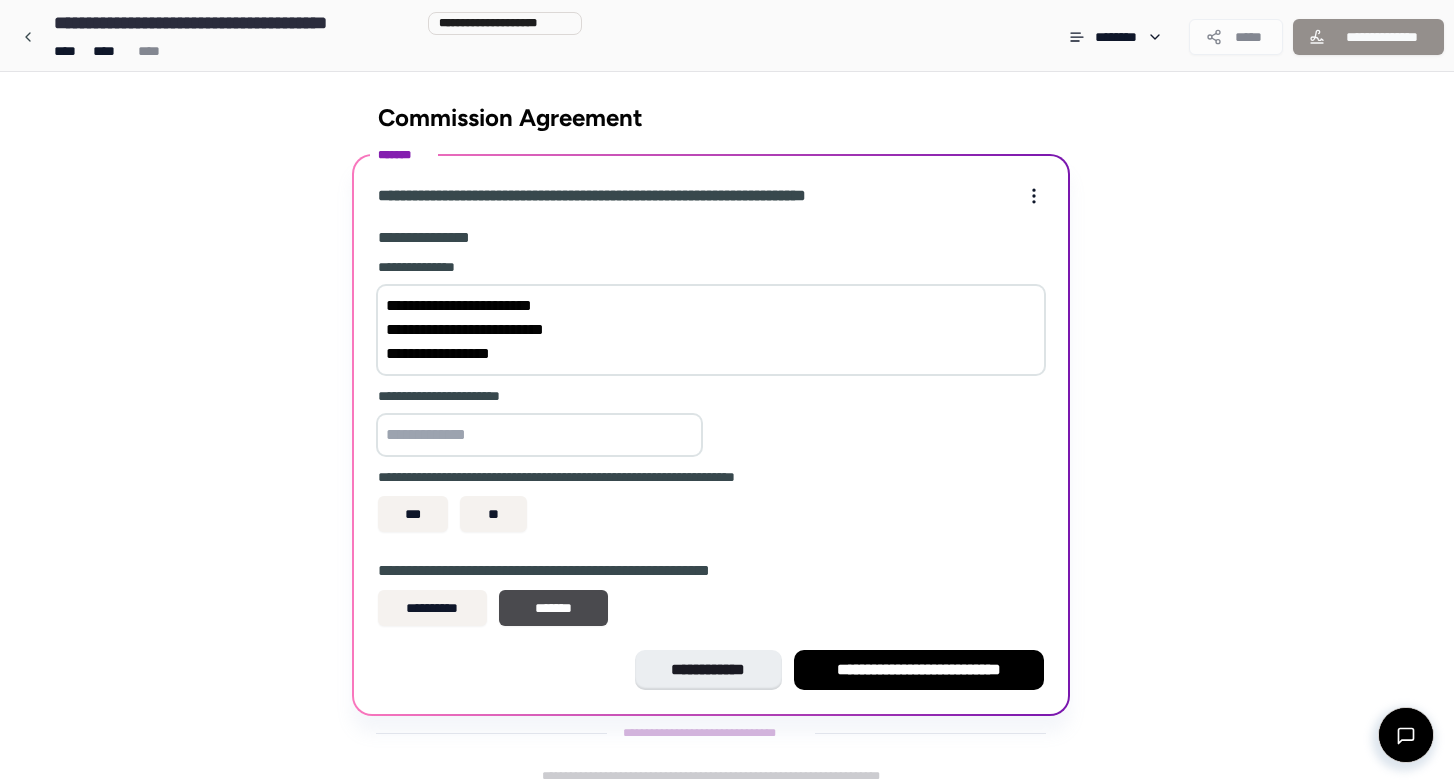 scroll, scrollTop: 12, scrollLeft: 0, axis: vertical 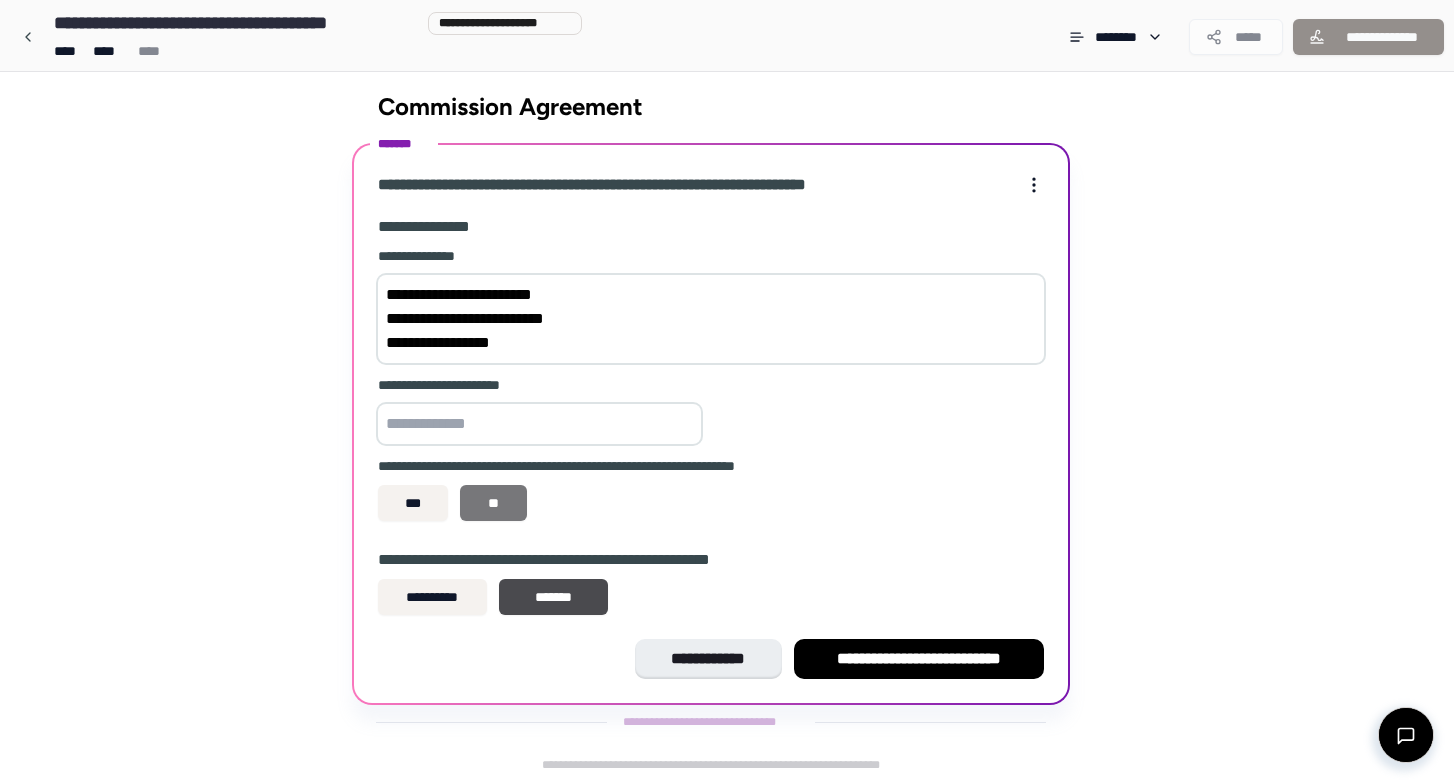 type on "**********" 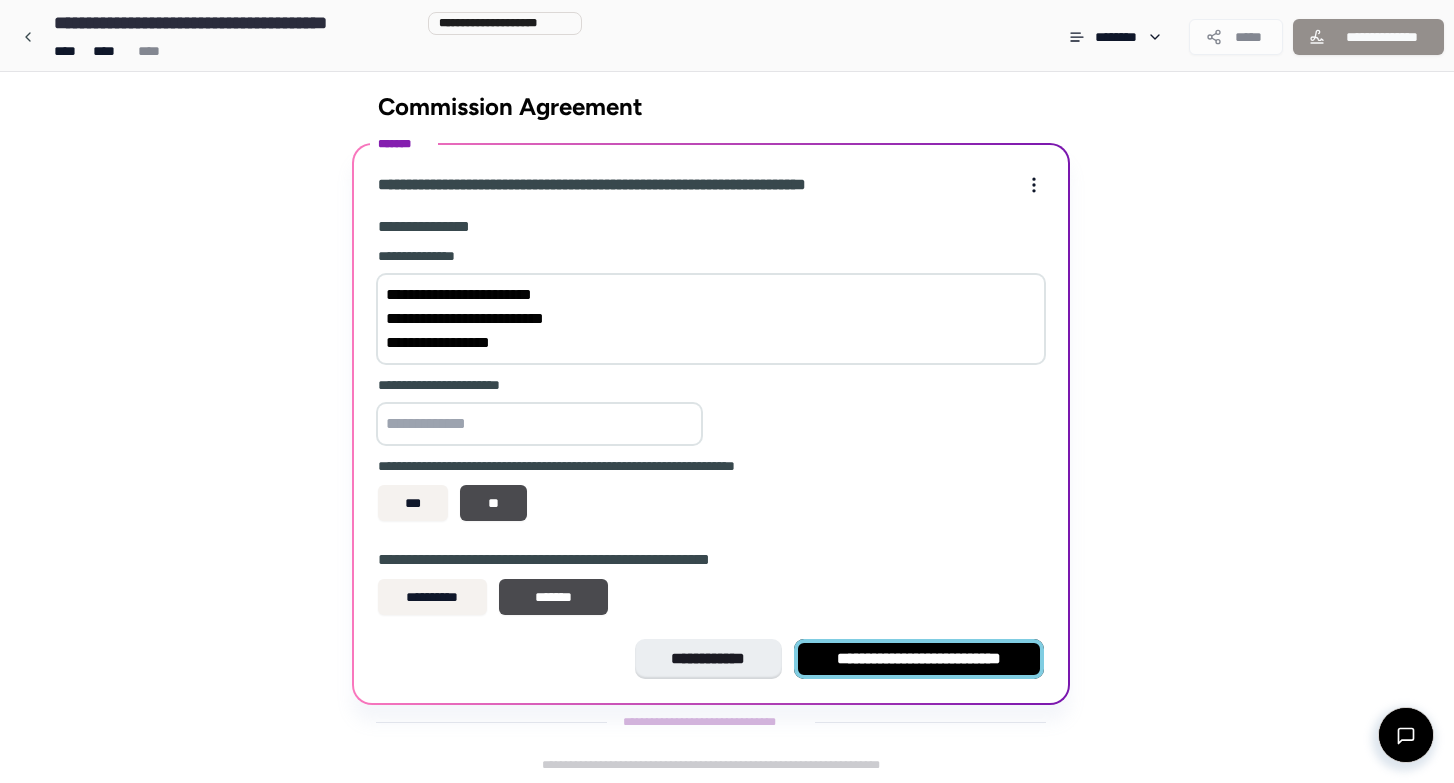 click on "**********" at bounding box center [919, 659] 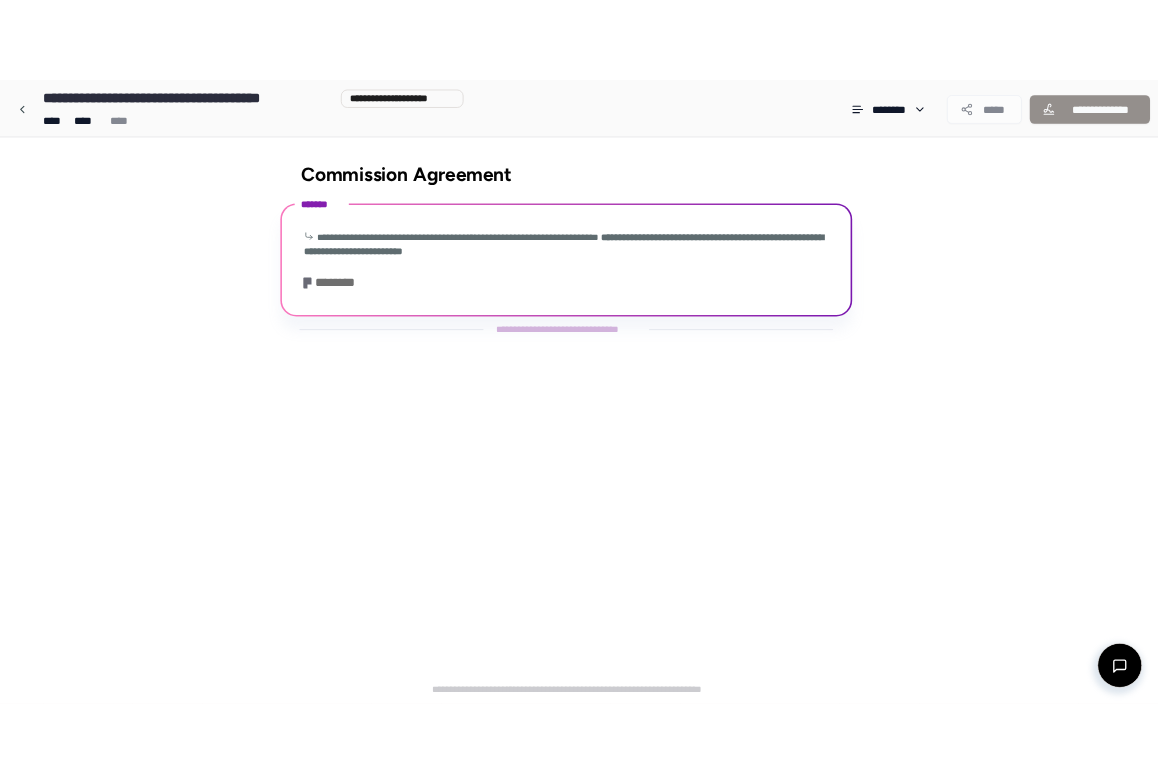 scroll, scrollTop: 0, scrollLeft: 0, axis: both 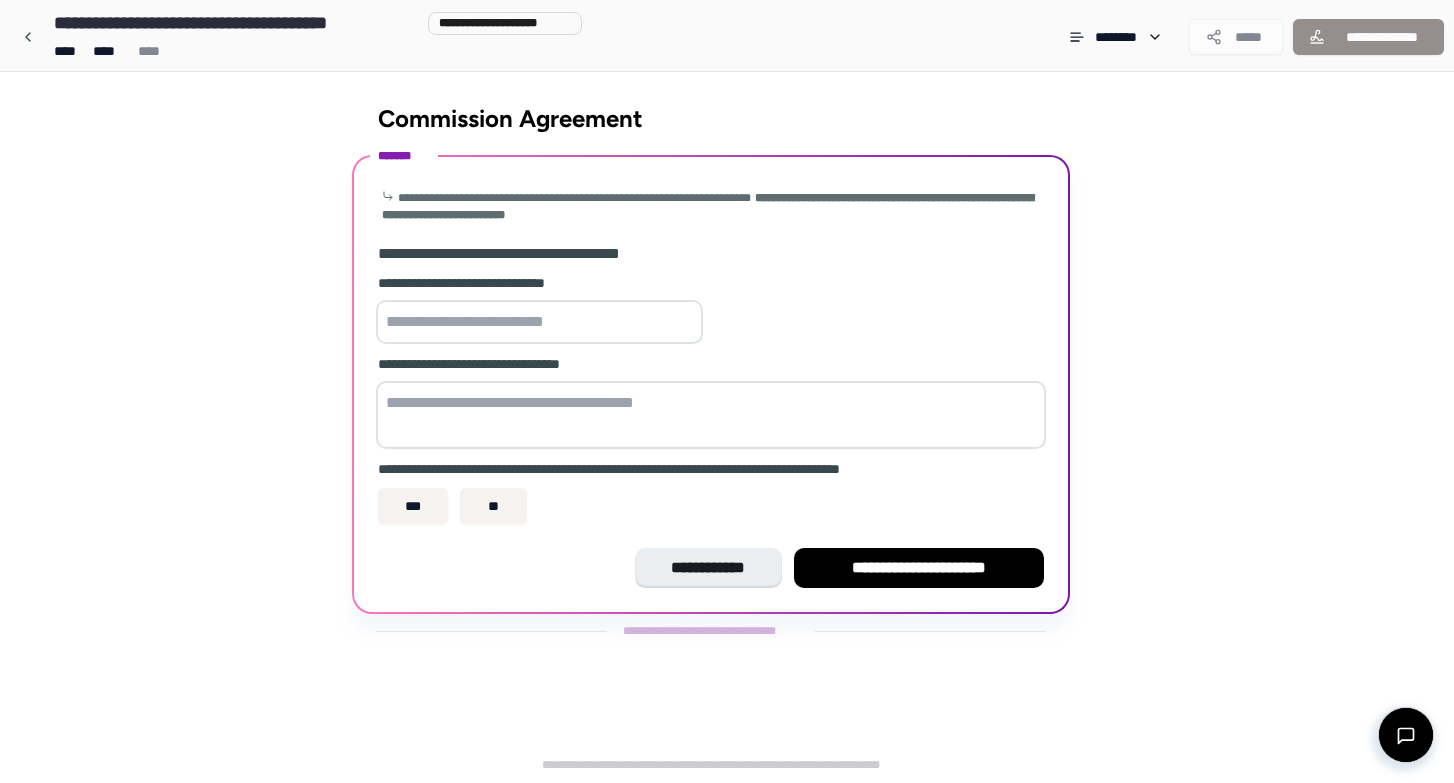click at bounding box center [539, 322] 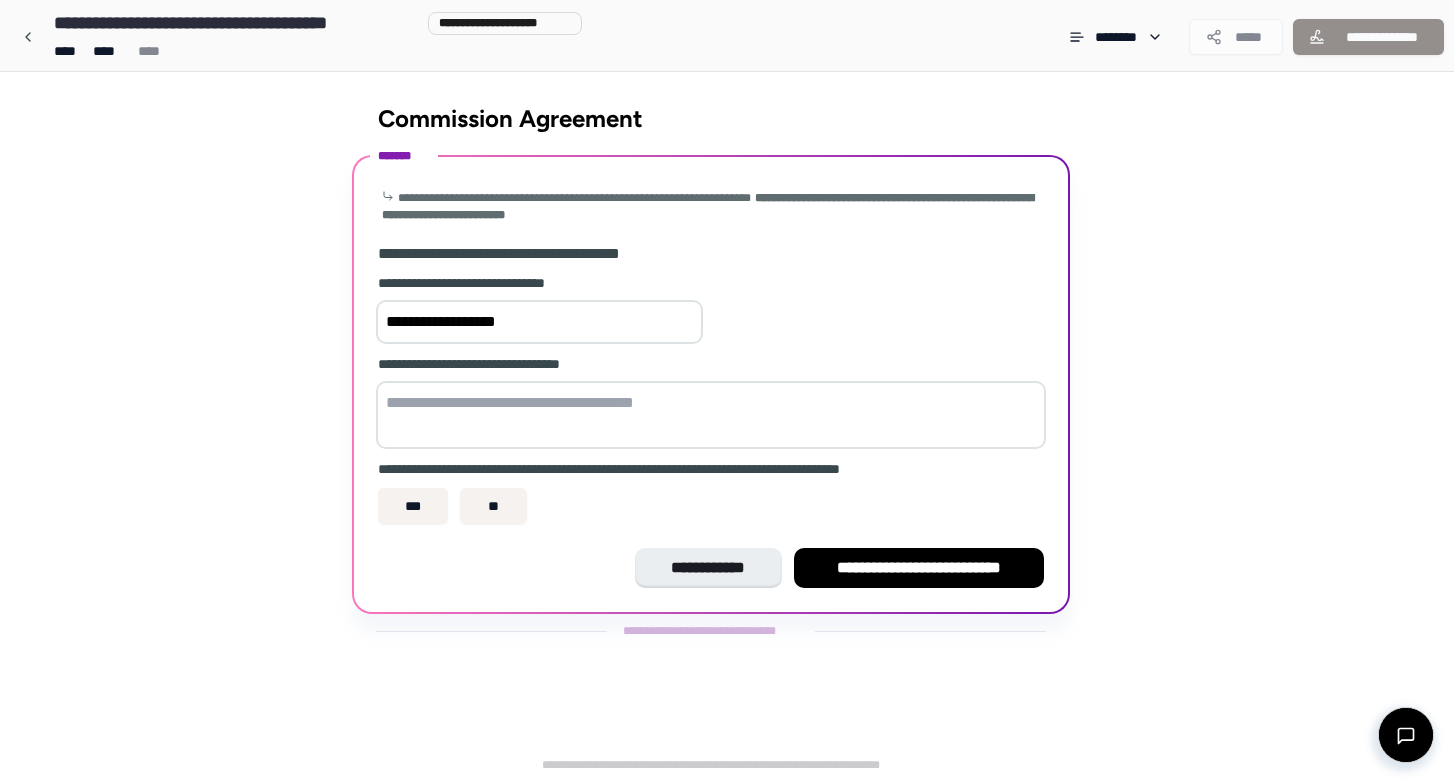 click on "**********" at bounding box center [539, 322] 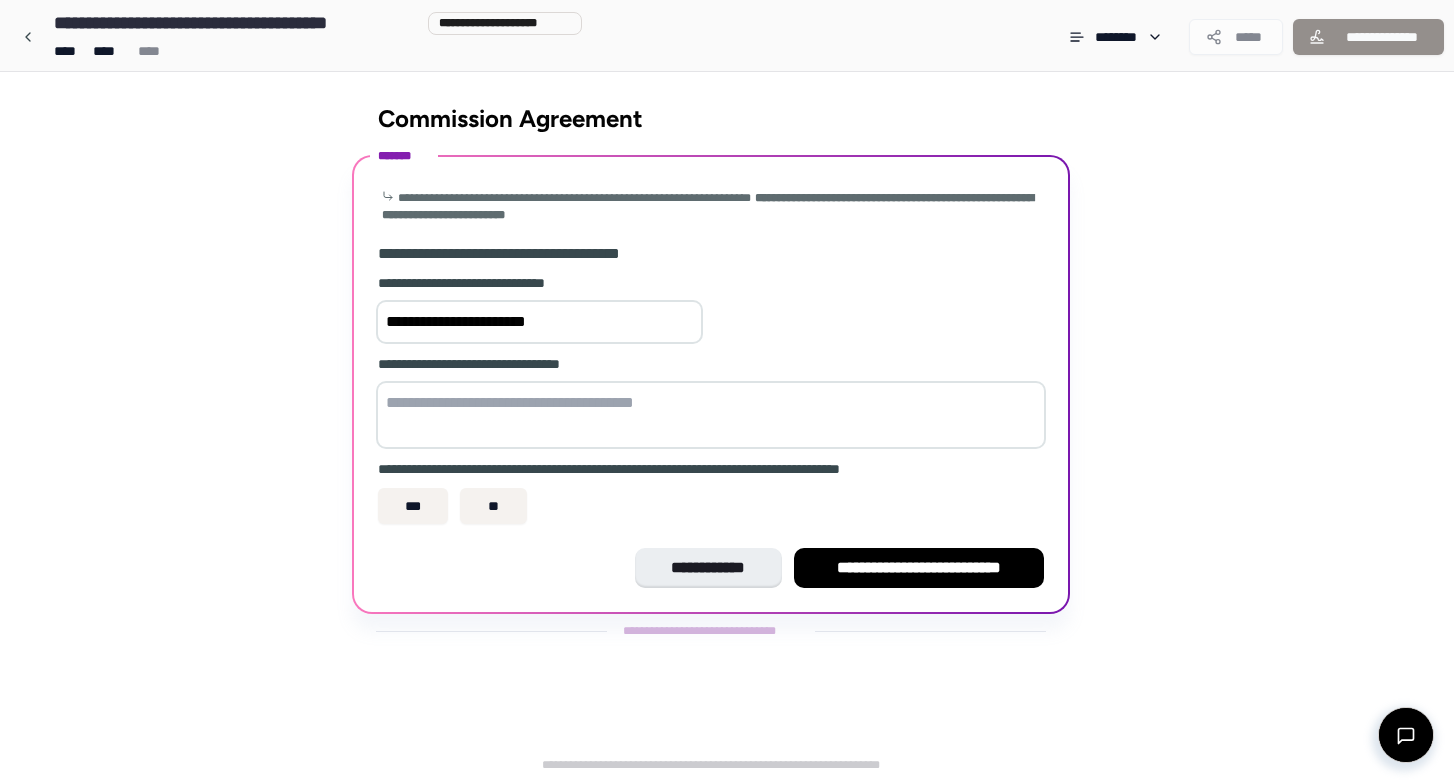 click on "**********" at bounding box center (539, 322) 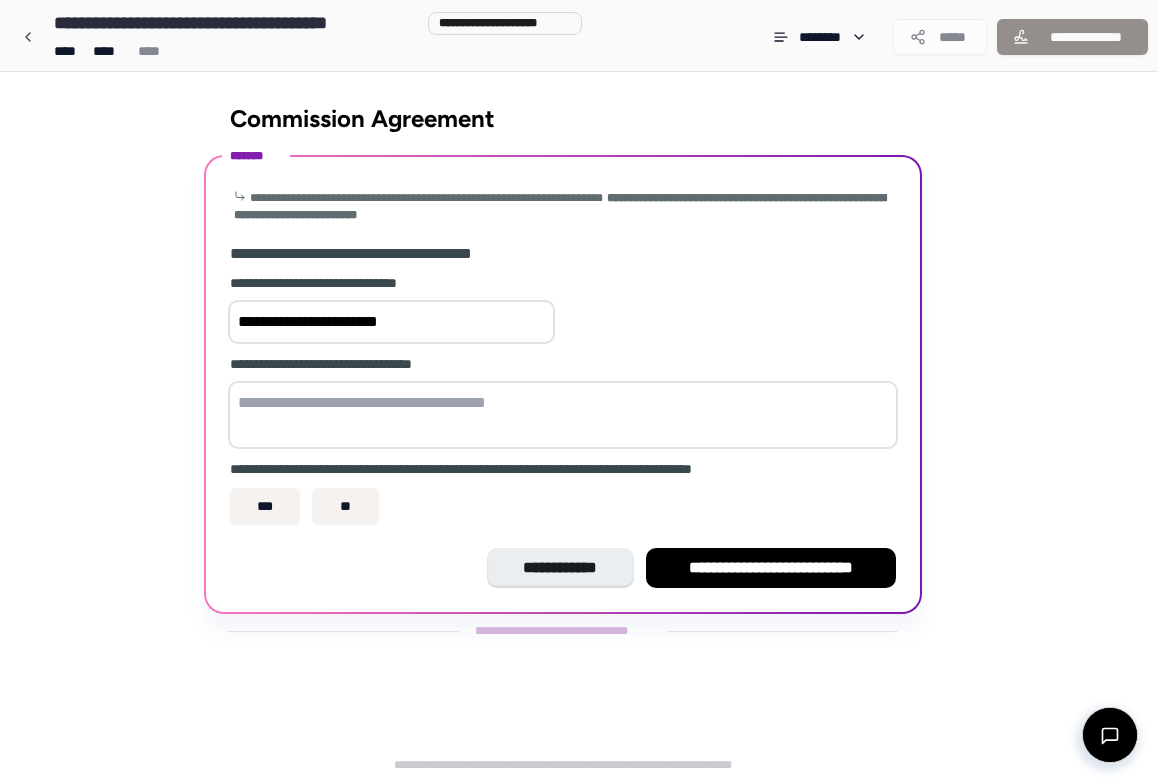 click at bounding box center [563, 415] 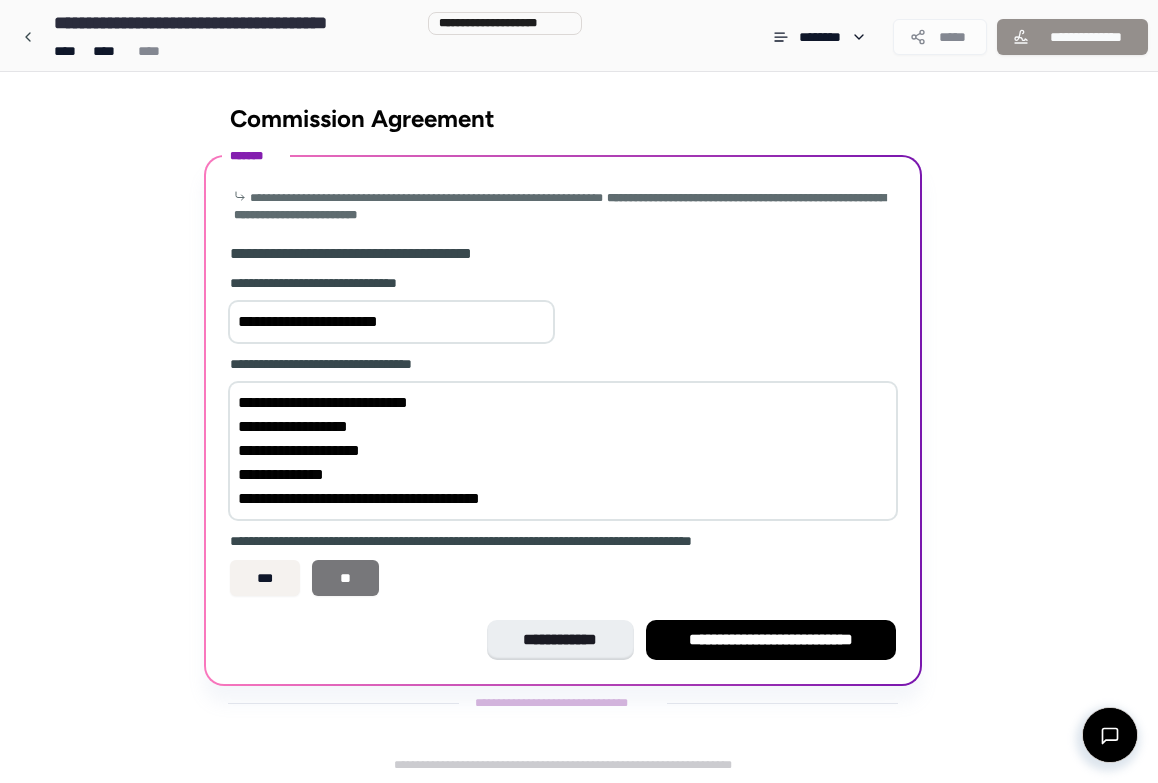 type on "**********" 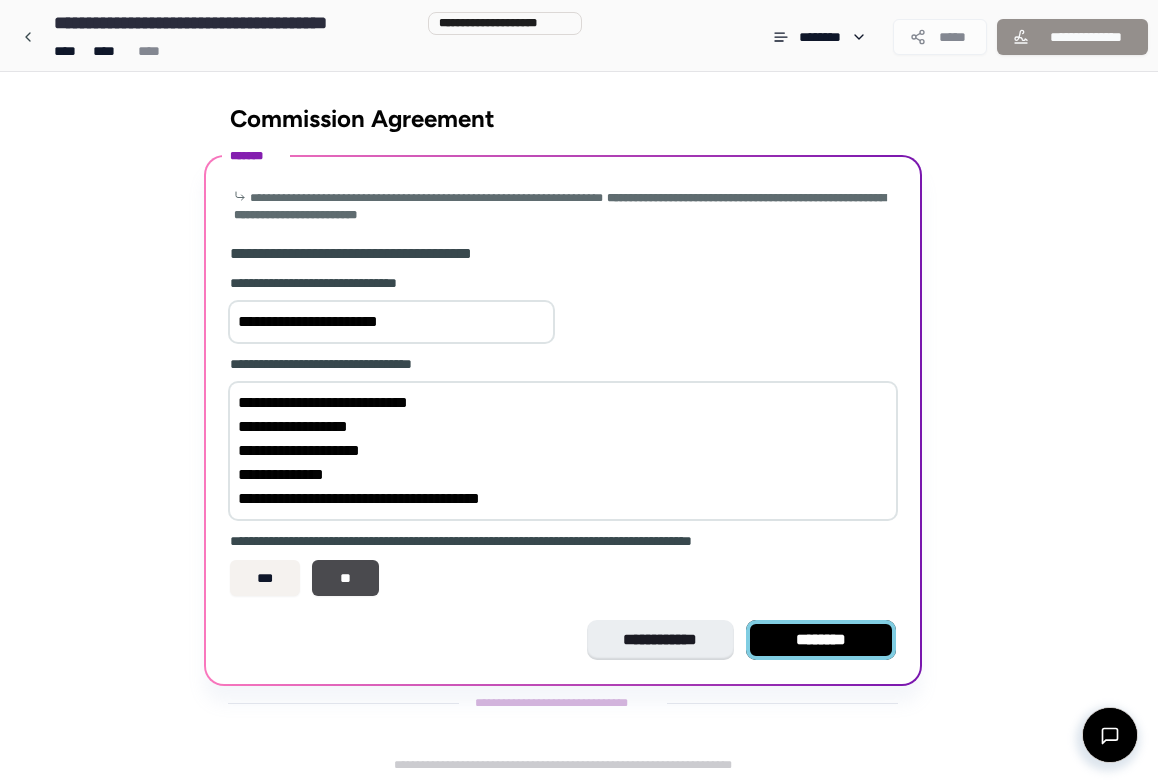 click on "********" at bounding box center (821, 640) 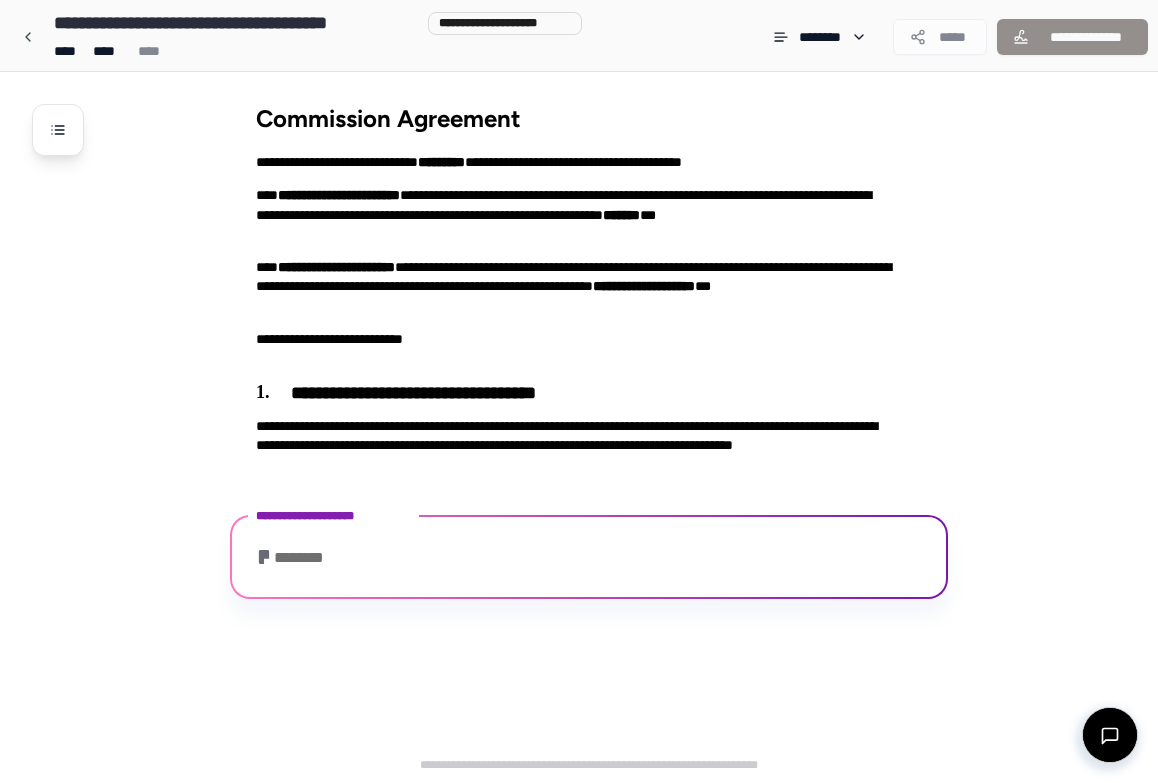 click on "**********" at bounding box center [589, 557] 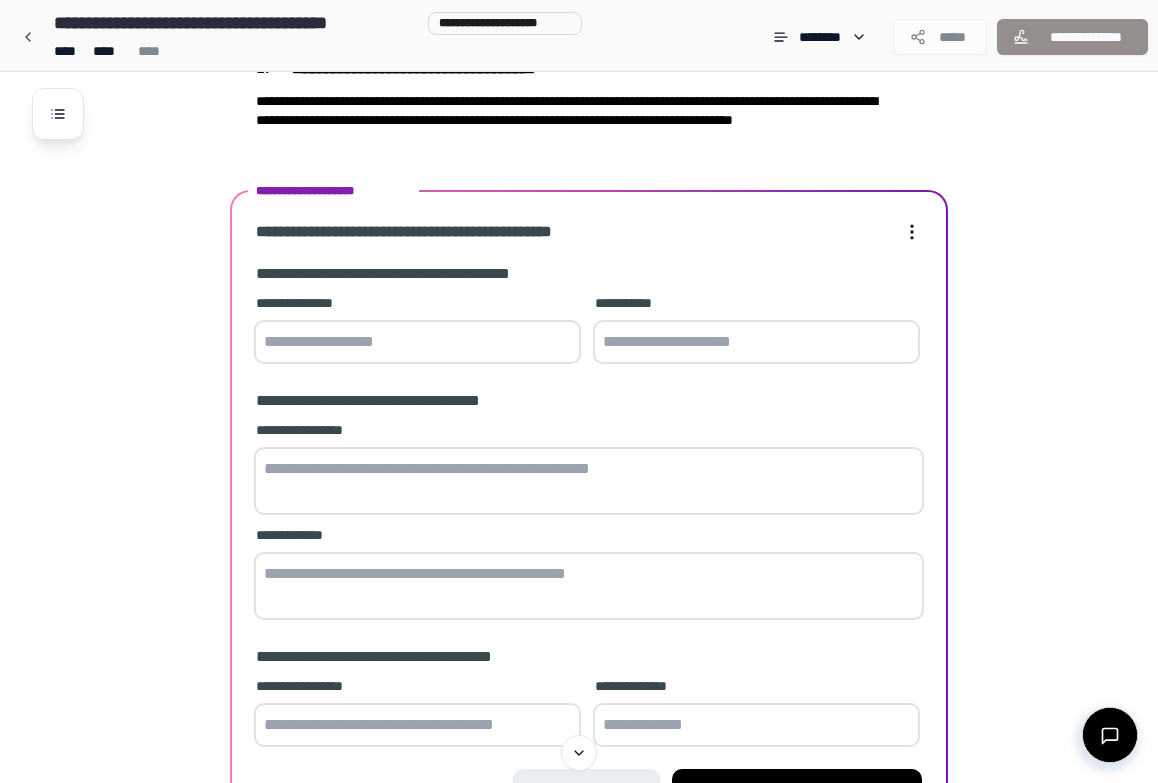 scroll, scrollTop: 326, scrollLeft: 0, axis: vertical 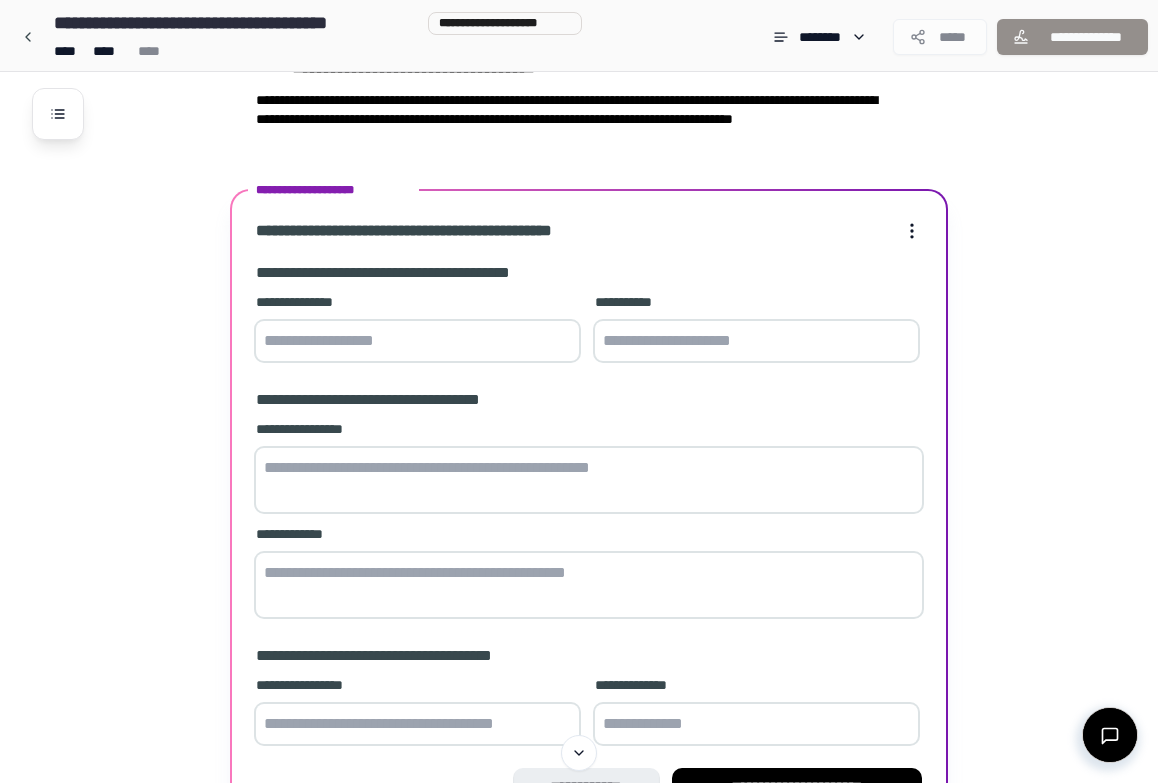 click at bounding box center (417, 341) 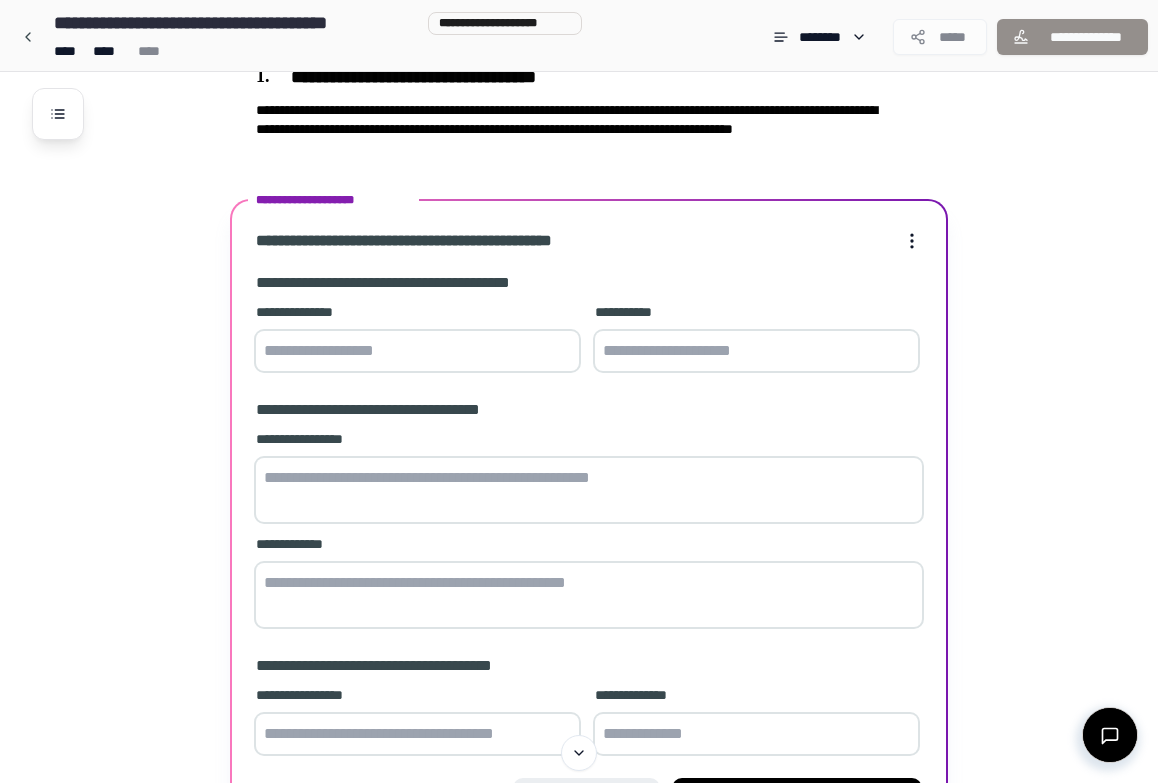 scroll, scrollTop: 318, scrollLeft: 0, axis: vertical 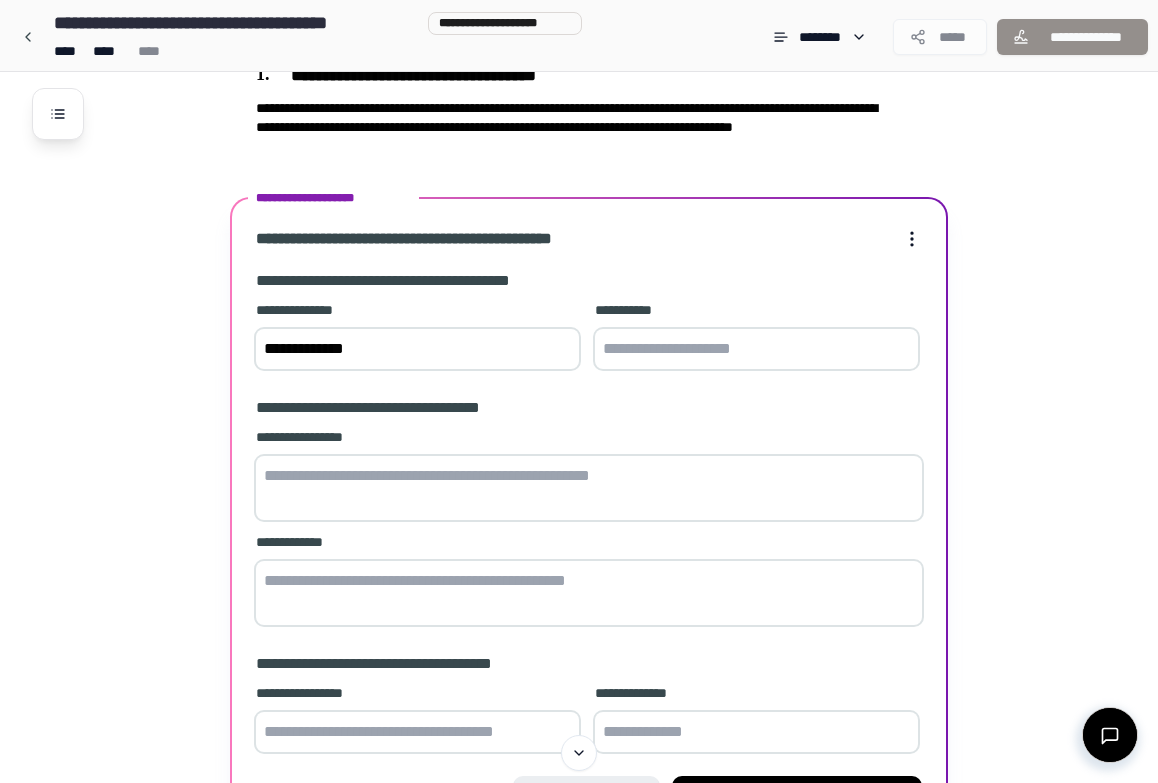 type on "**********" 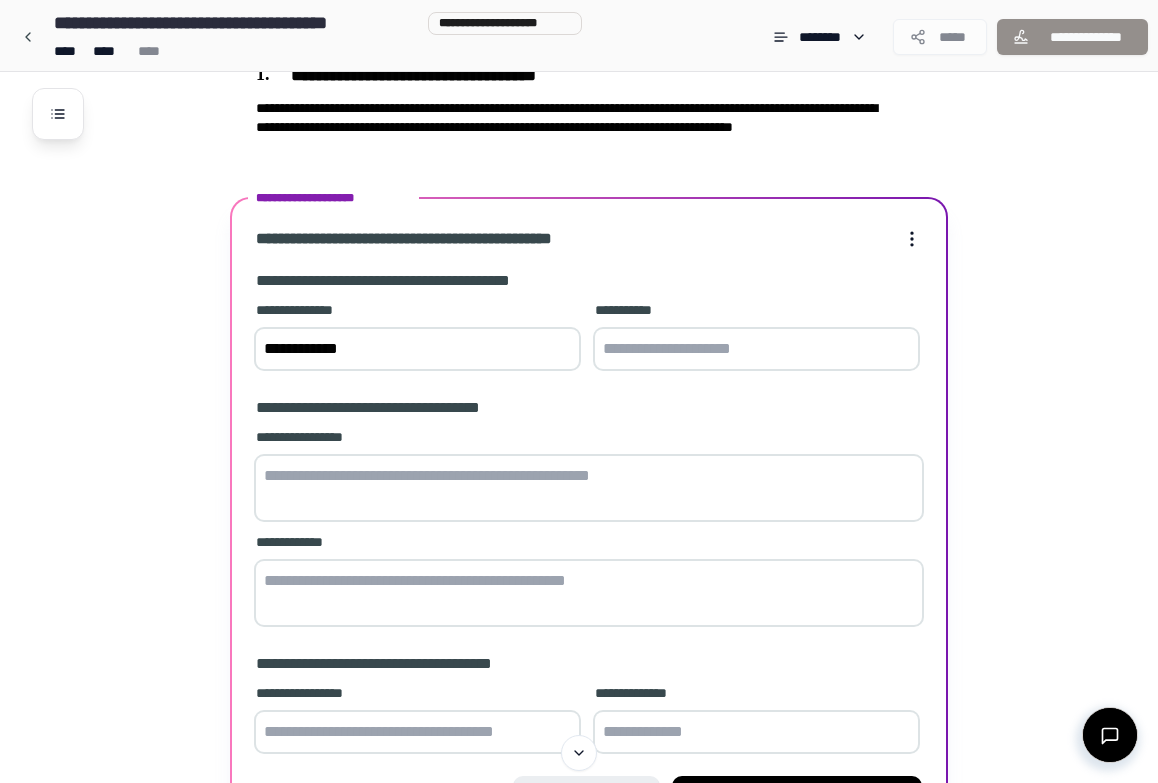 click at bounding box center (756, 349) 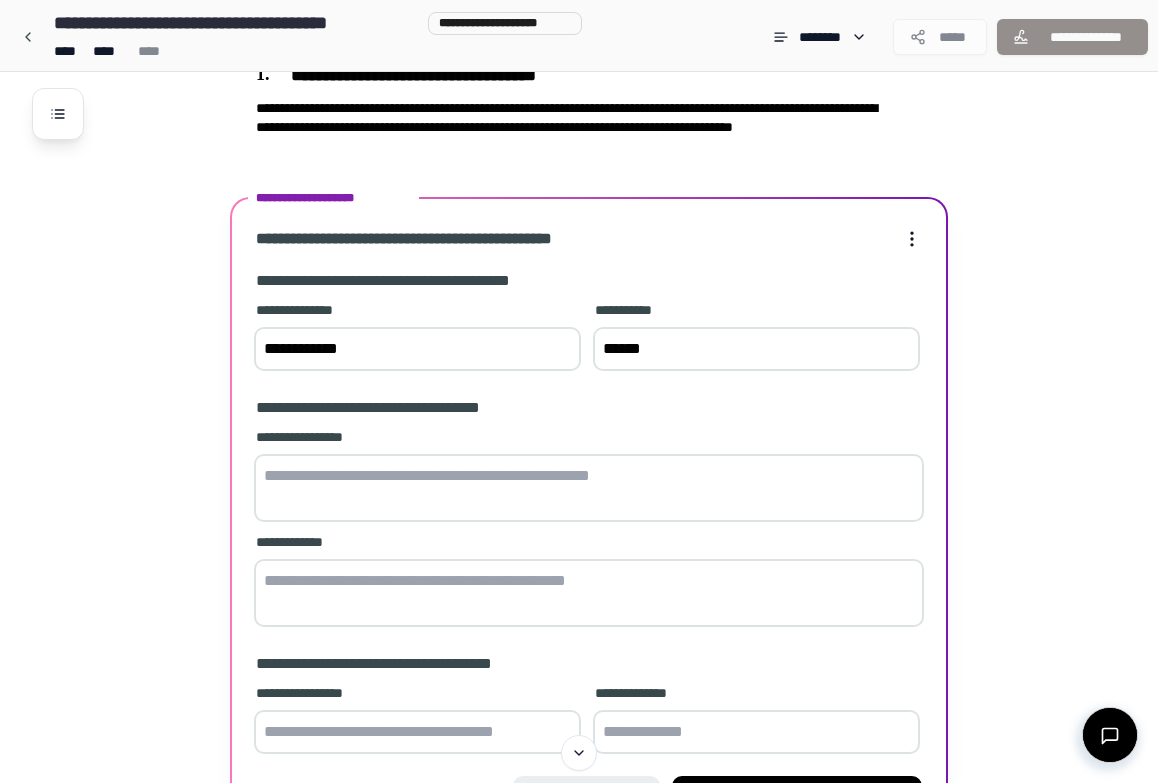 type on "******" 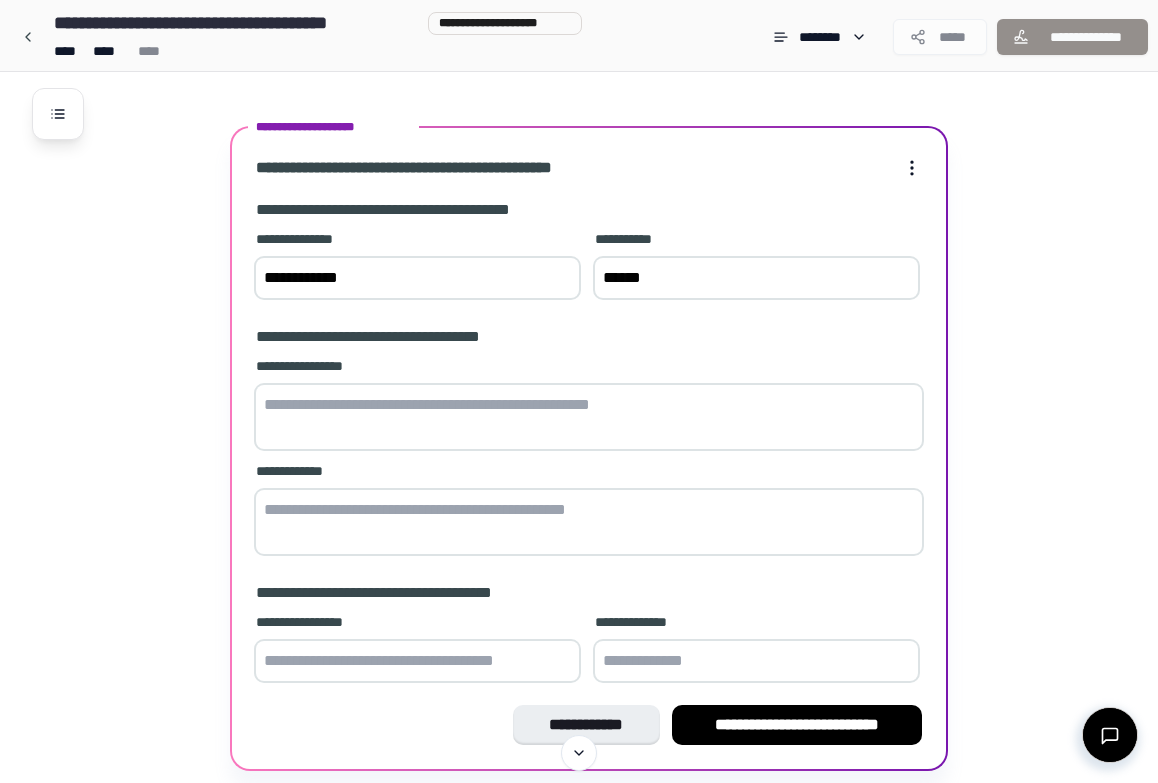scroll, scrollTop: 391, scrollLeft: 0, axis: vertical 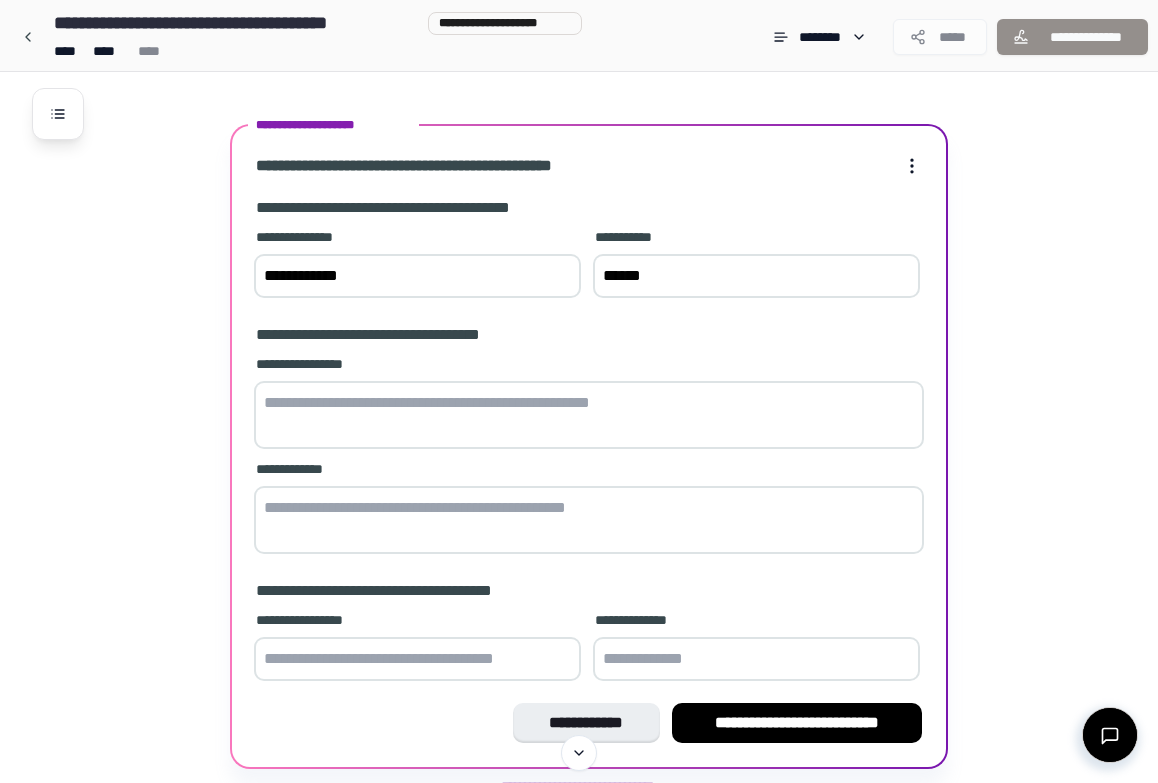 click on "**********" at bounding box center (417, 276) 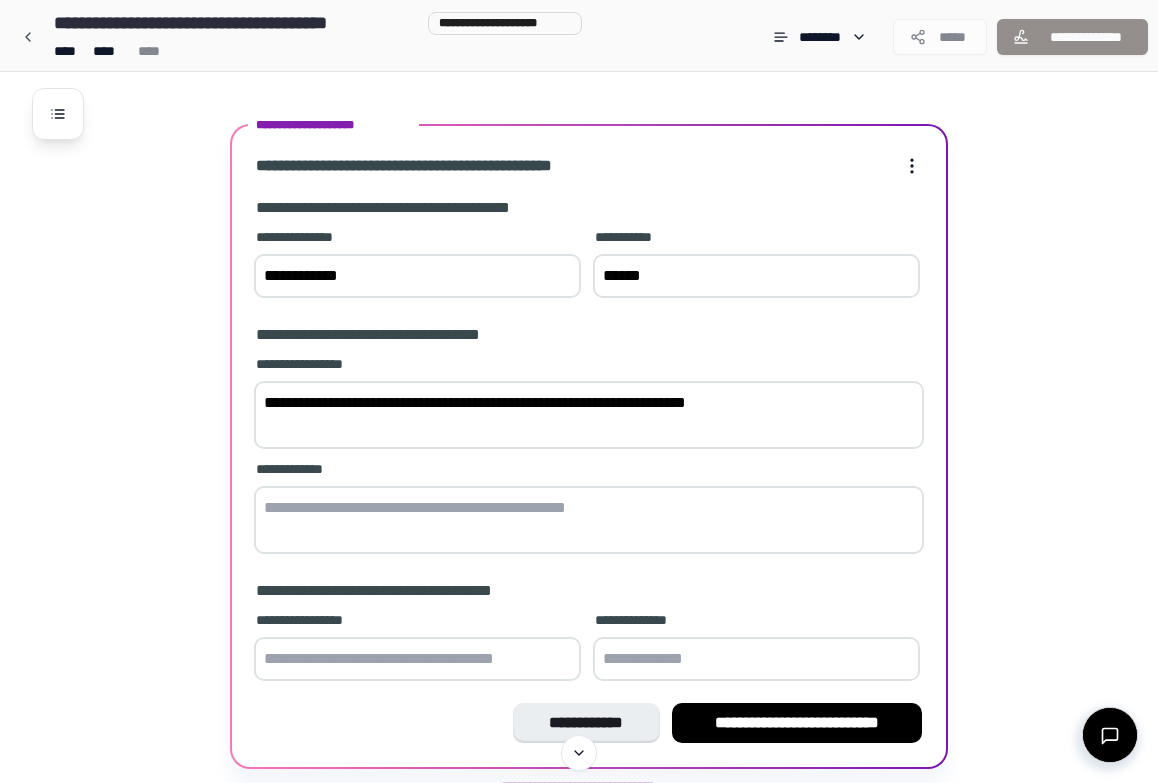 type on "**********" 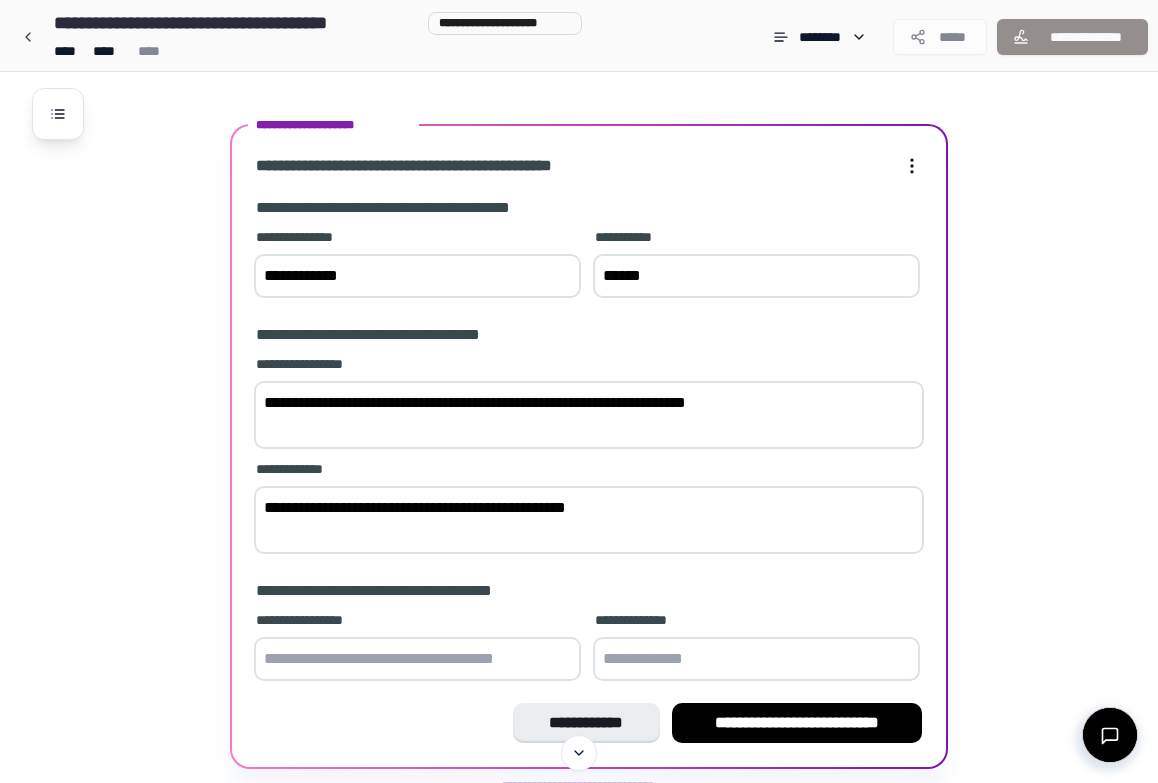 drag, startPoint x: 455, startPoint y: 510, endPoint x: 695, endPoint y: 508, distance: 240.00833 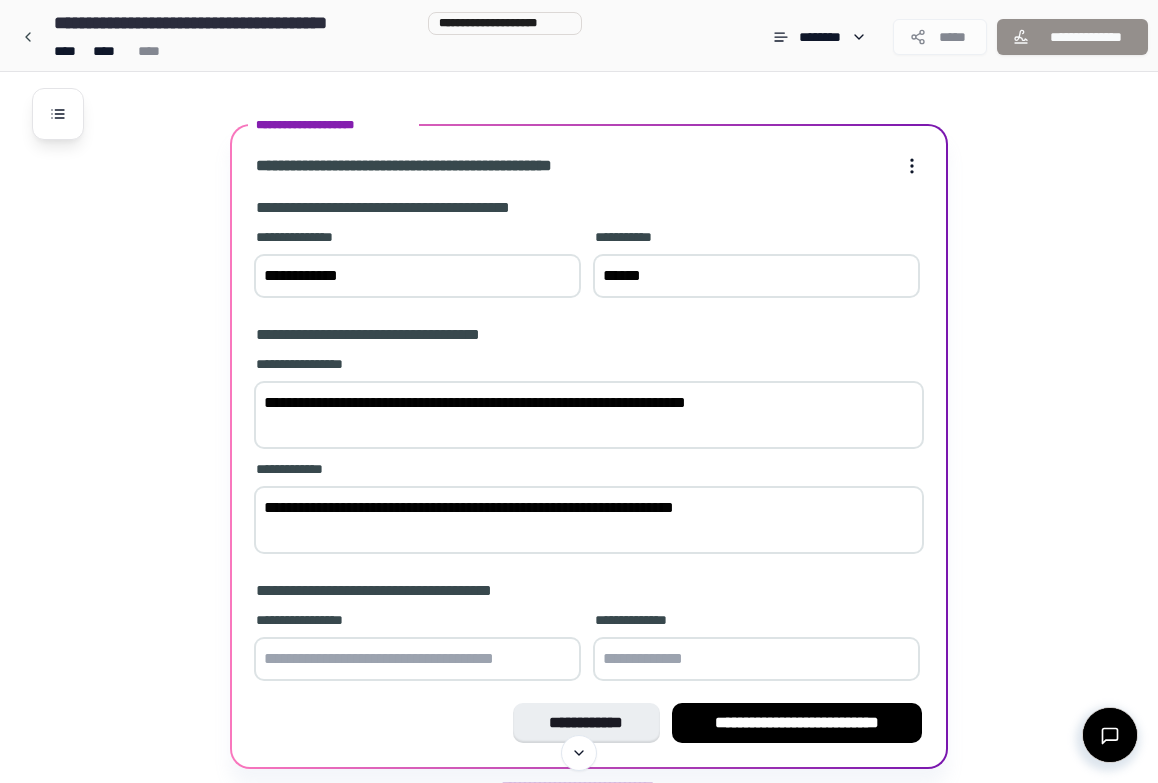 scroll, scrollTop: 455, scrollLeft: 0, axis: vertical 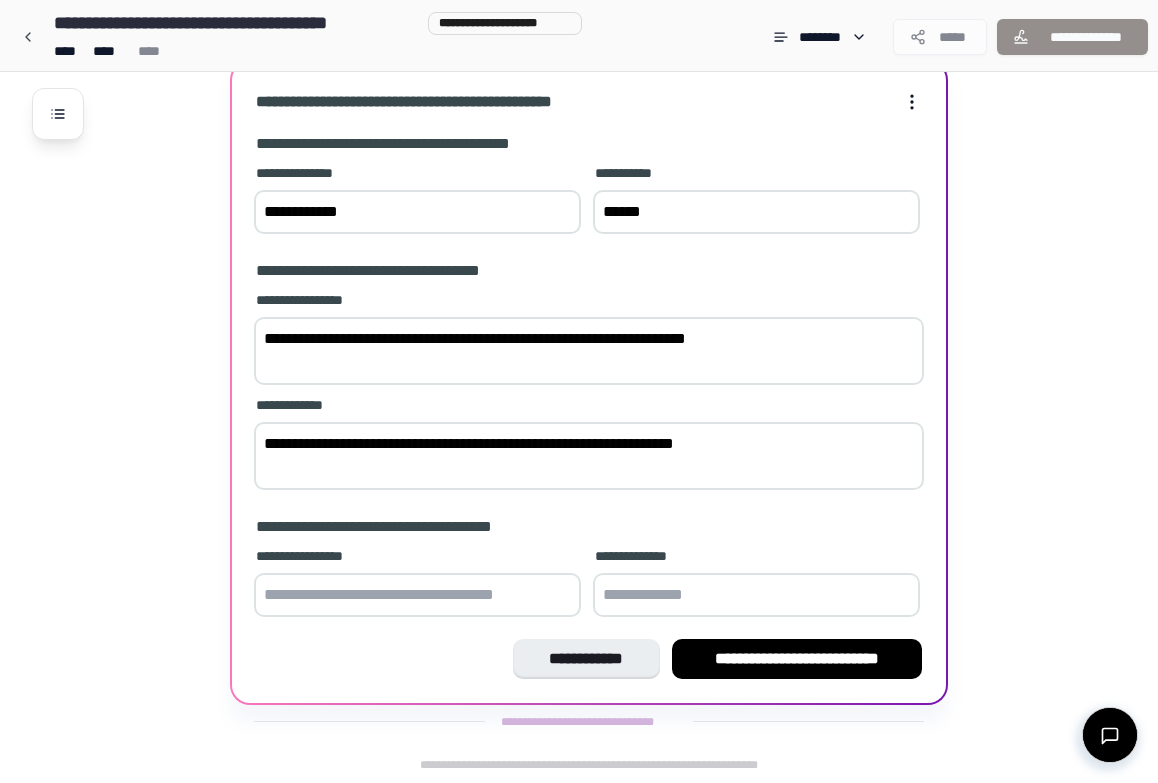 type on "**********" 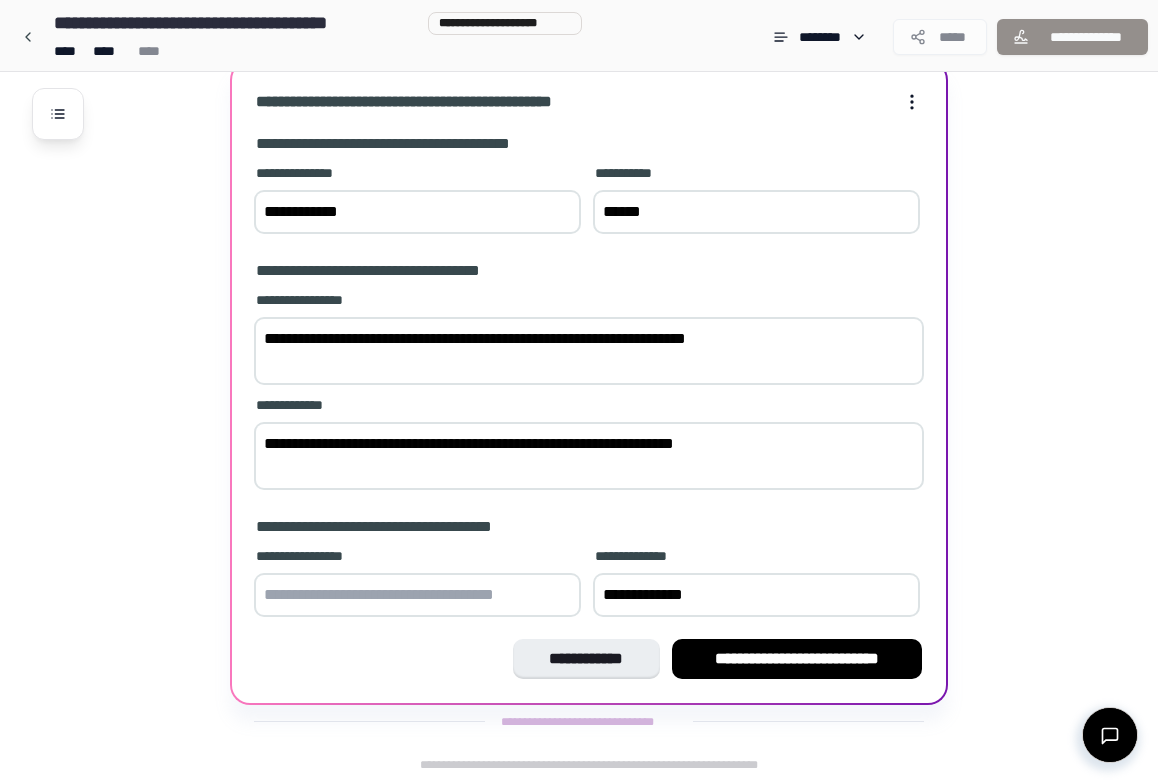 click at bounding box center (417, 595) 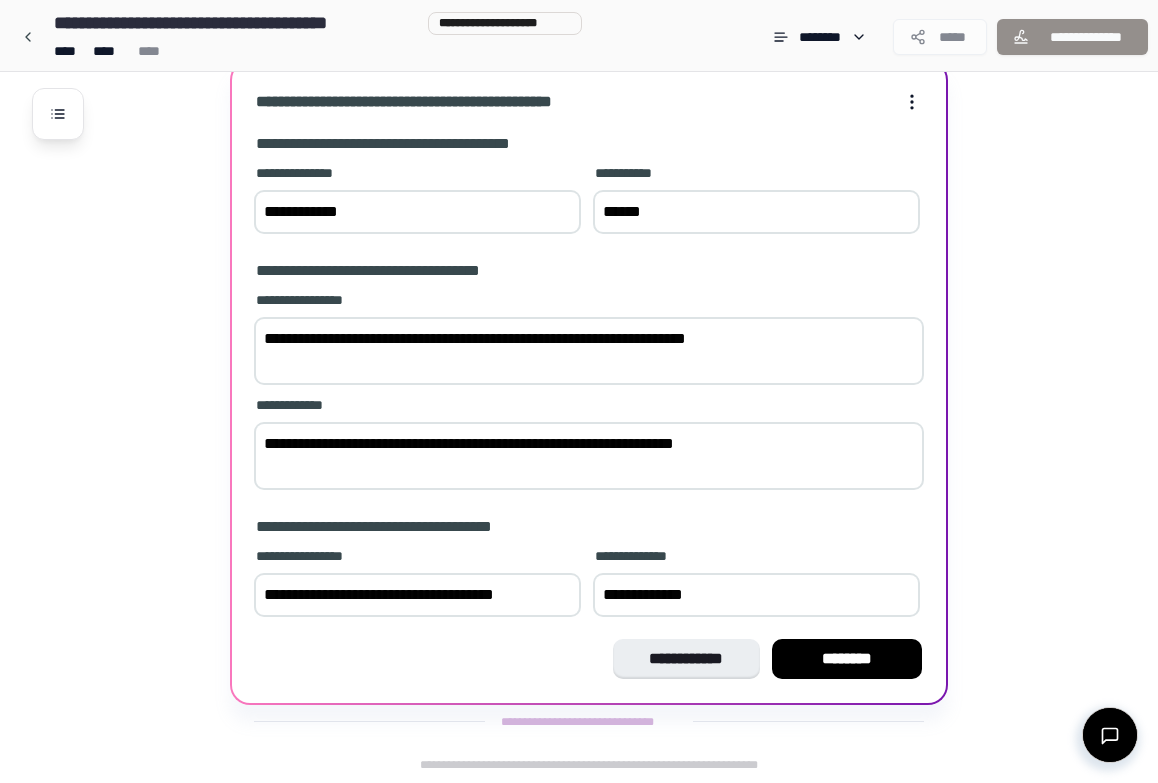 drag, startPoint x: 323, startPoint y: 603, endPoint x: 565, endPoint y: 594, distance: 242.1673 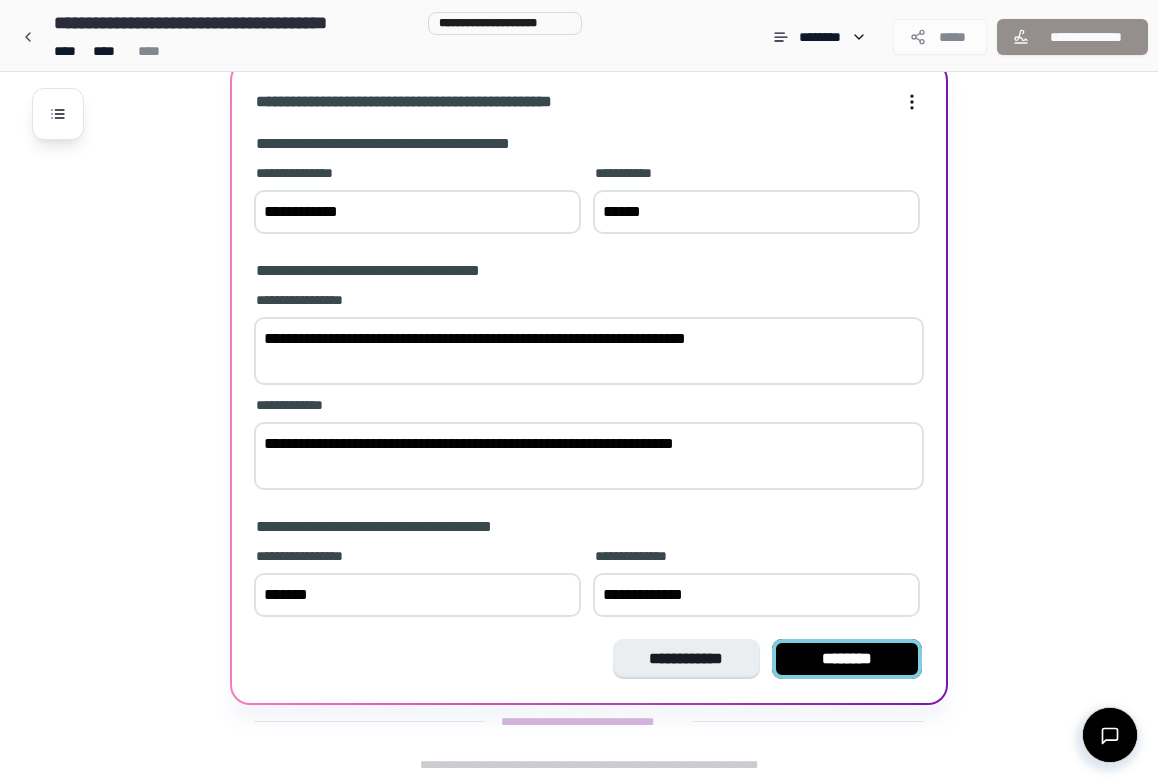 type on "*******" 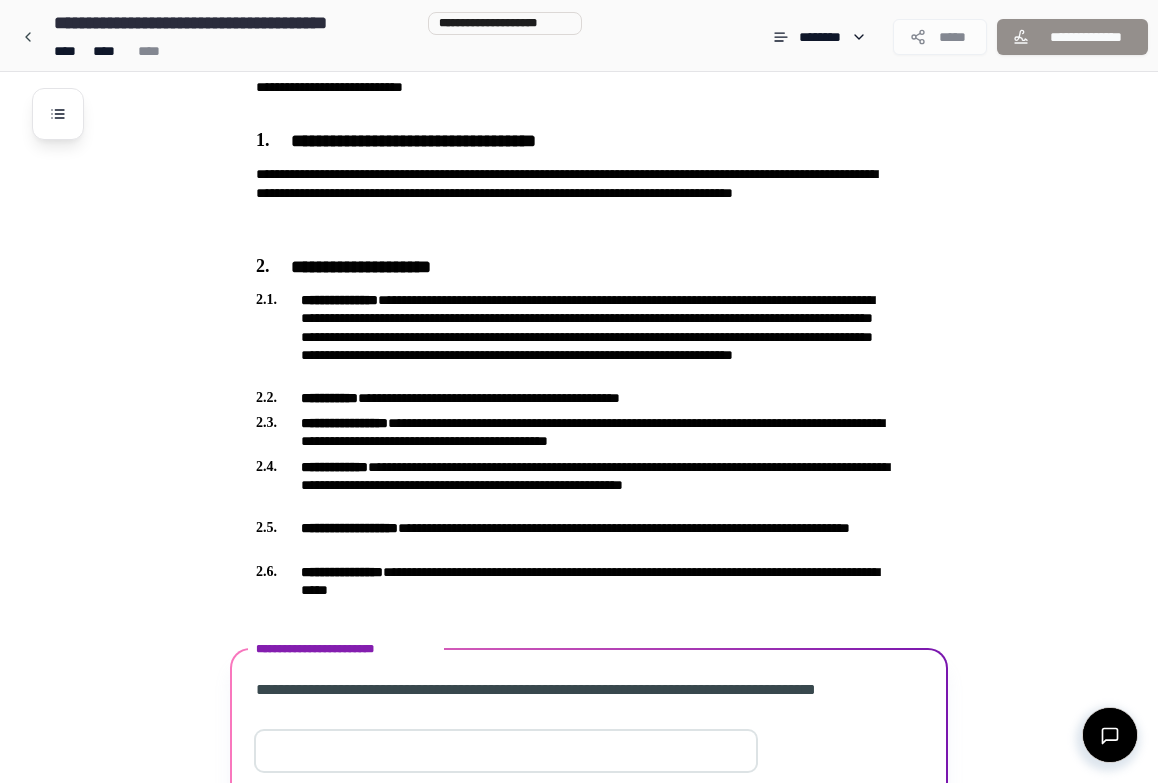 scroll, scrollTop: 408, scrollLeft: 0, axis: vertical 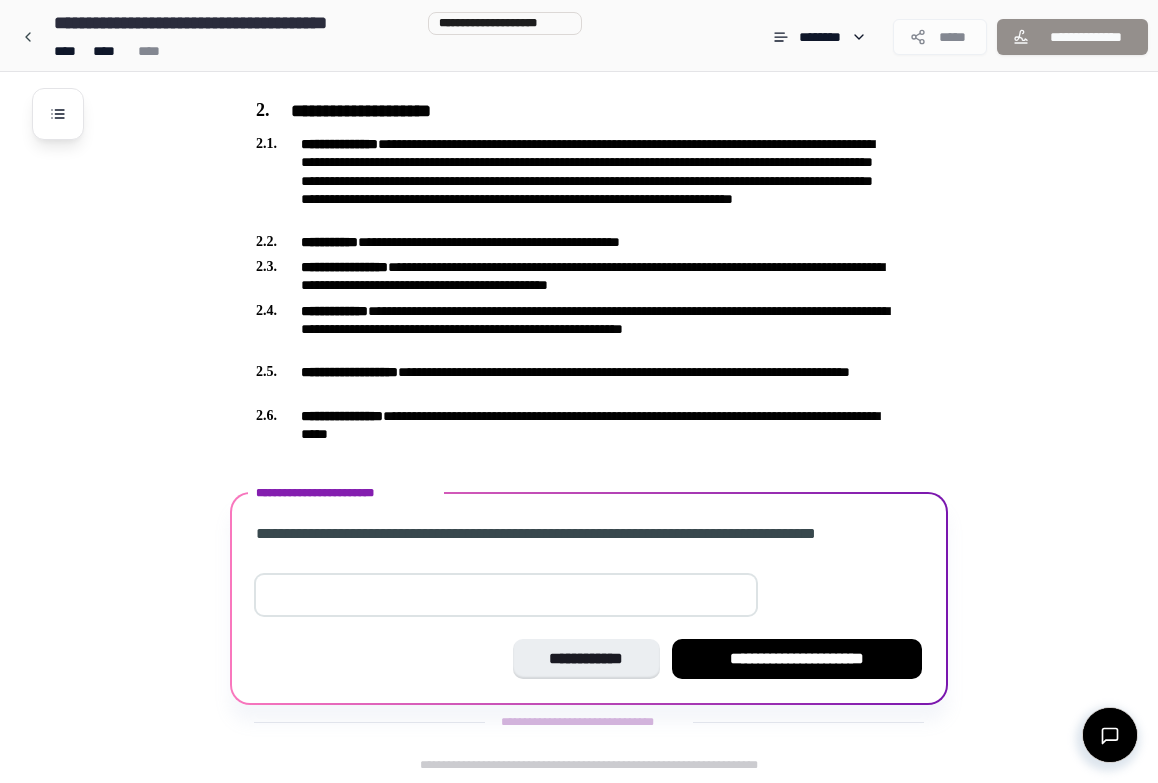 click at bounding box center (506, 595) 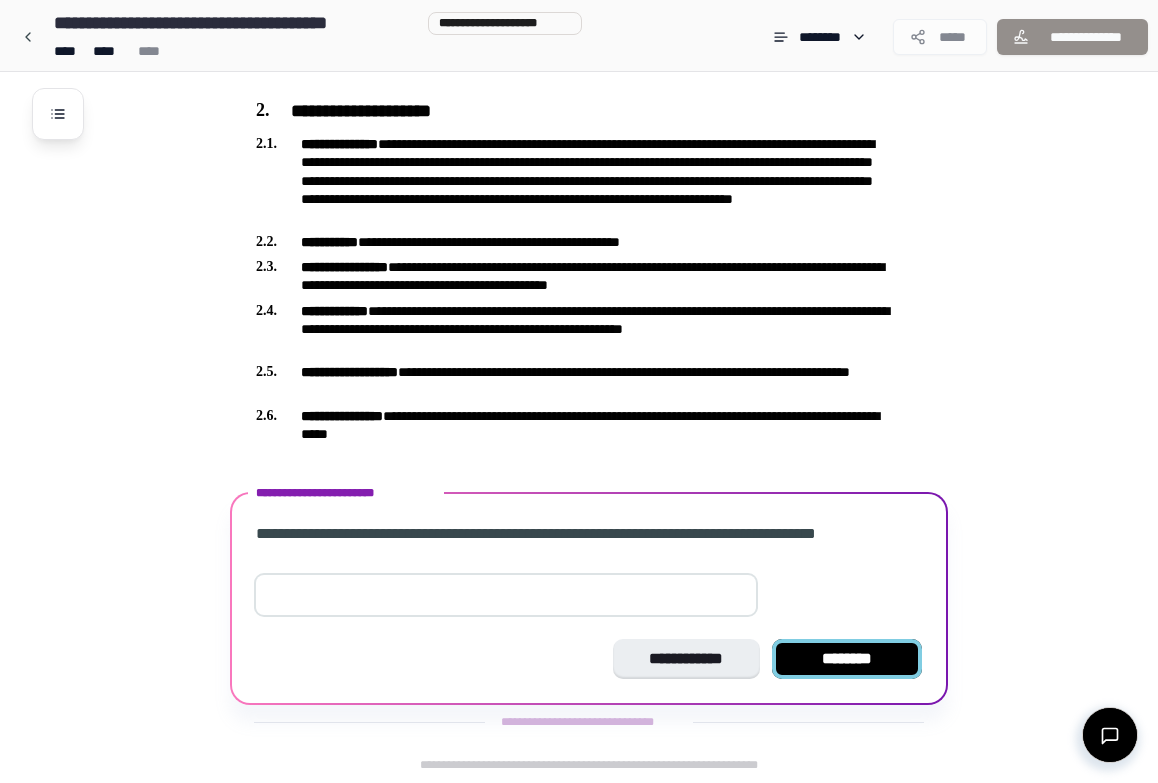 type on "**" 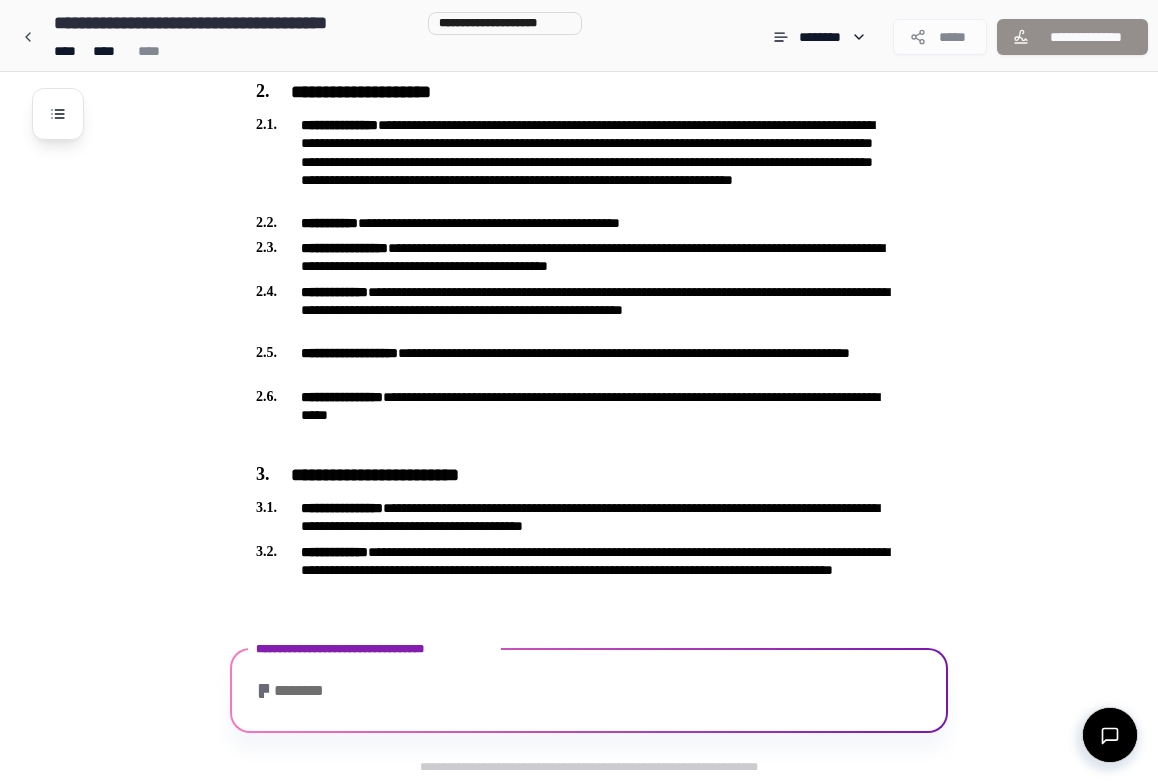 scroll, scrollTop: 497, scrollLeft: 0, axis: vertical 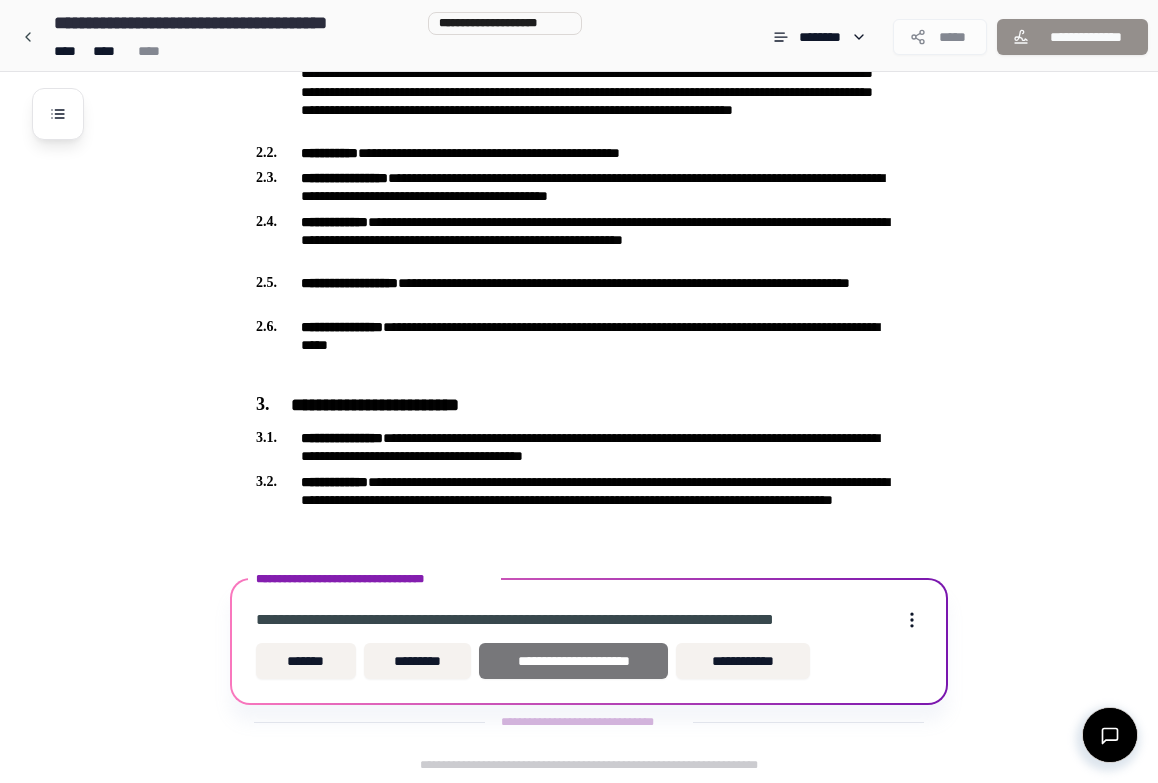 click on "**********" at bounding box center (573, 661) 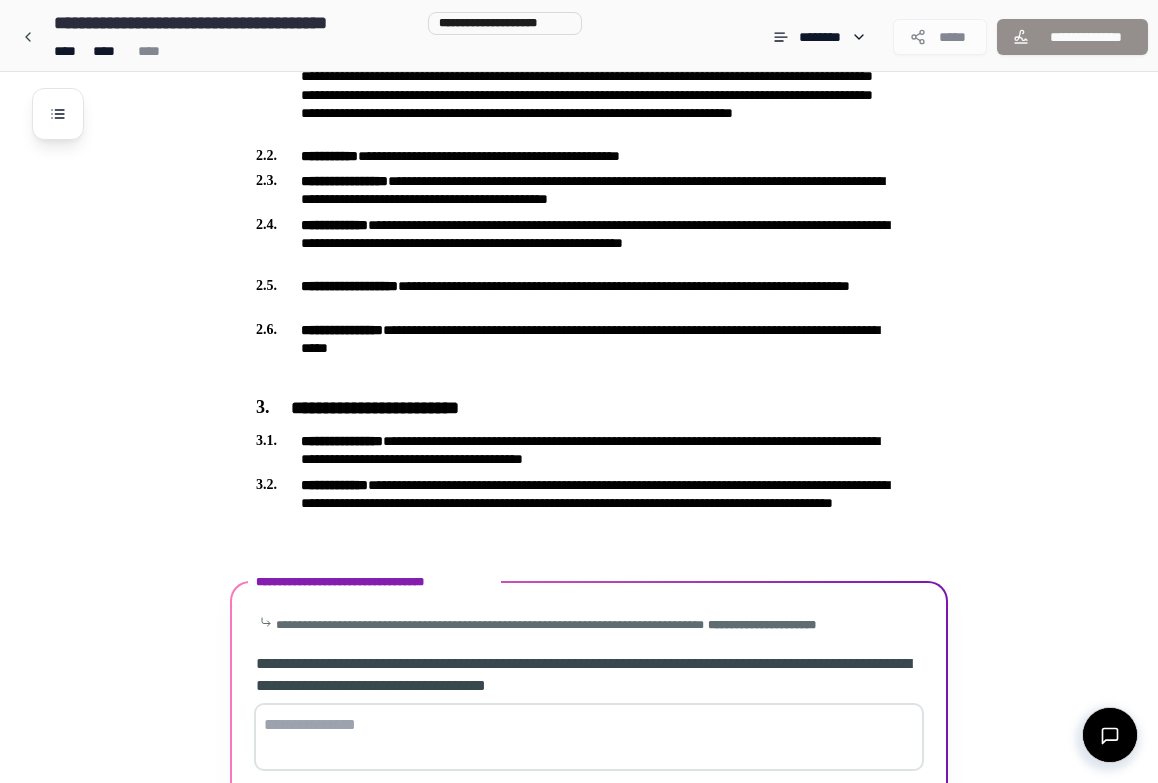 scroll, scrollTop: 648, scrollLeft: 0, axis: vertical 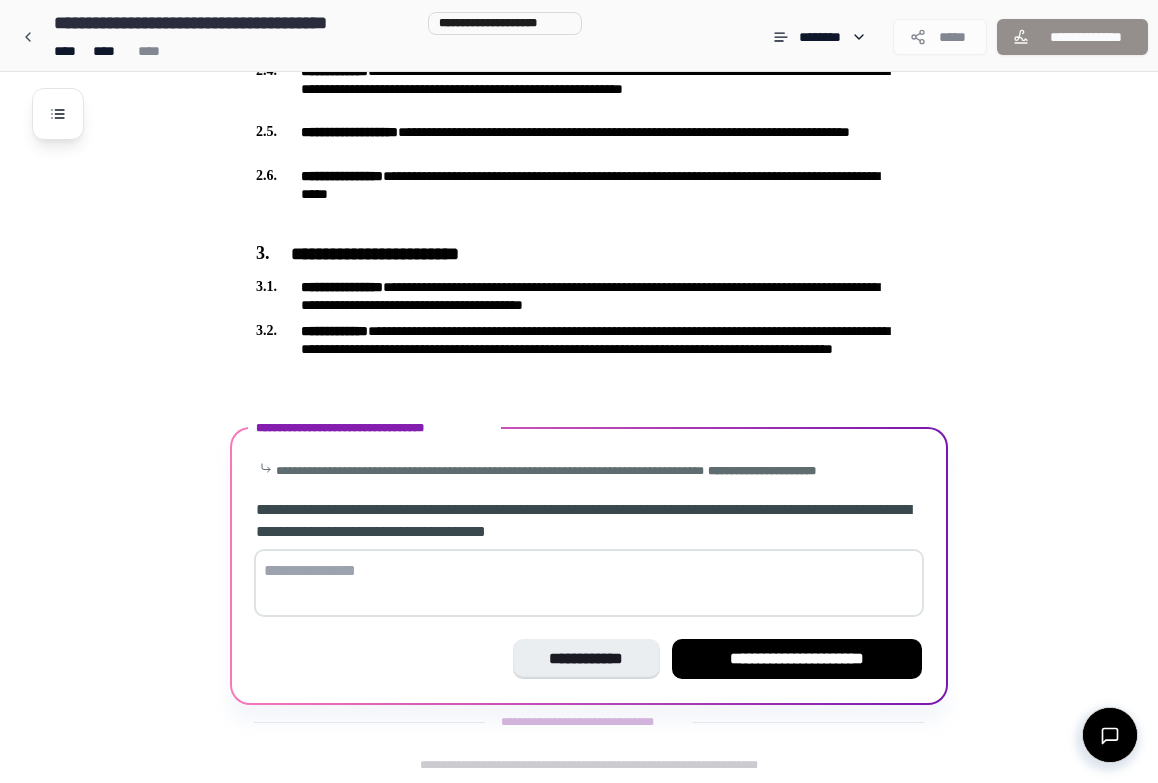 click at bounding box center (589, 583) 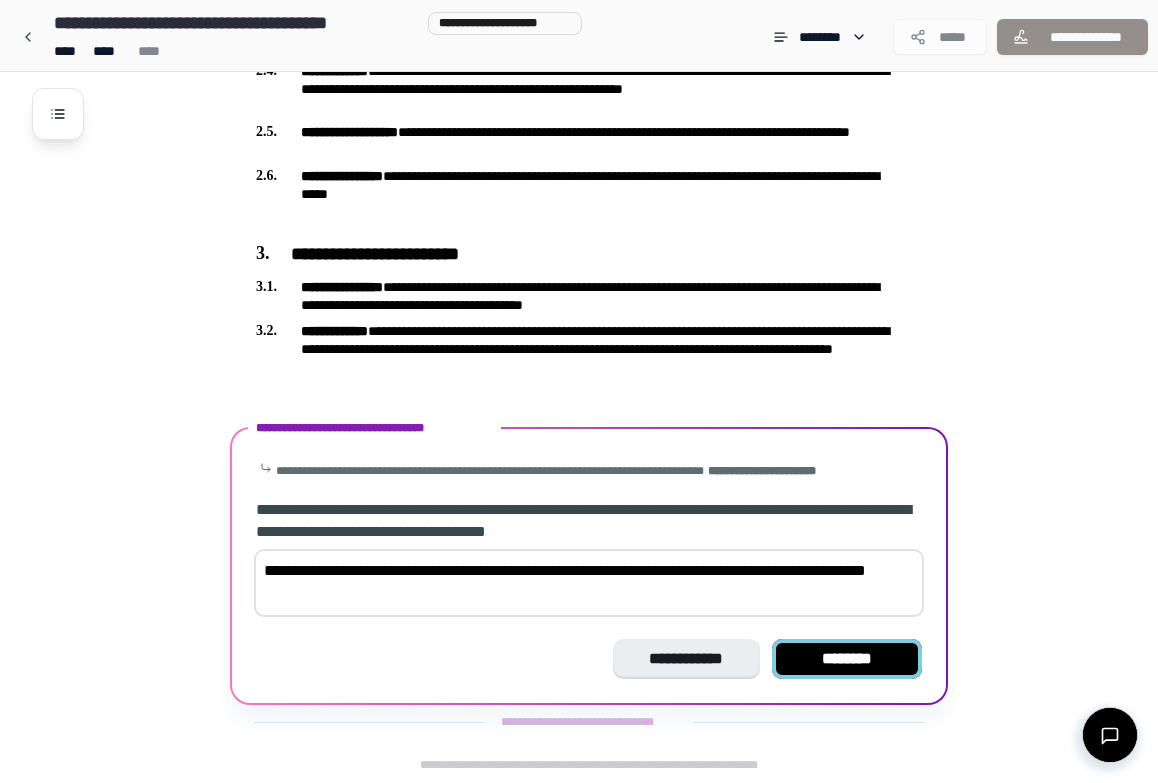 type on "**********" 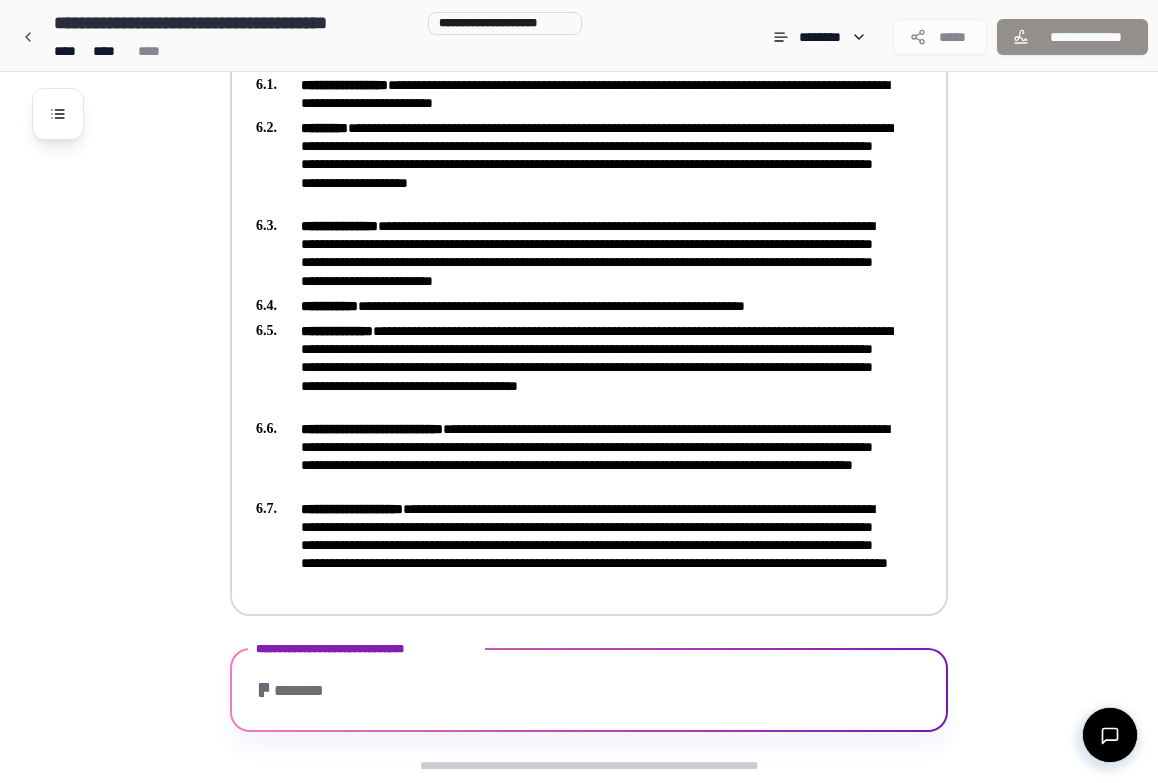 scroll, scrollTop: 1504, scrollLeft: 0, axis: vertical 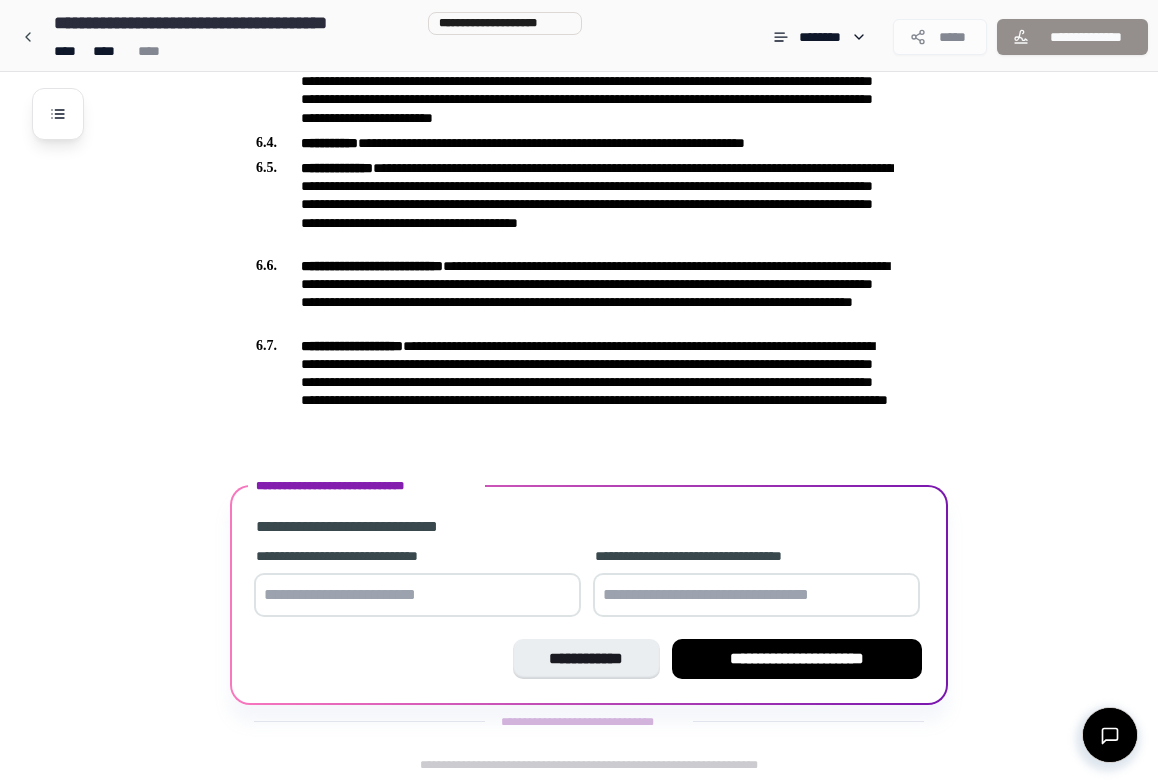 click at bounding box center (417, 595) 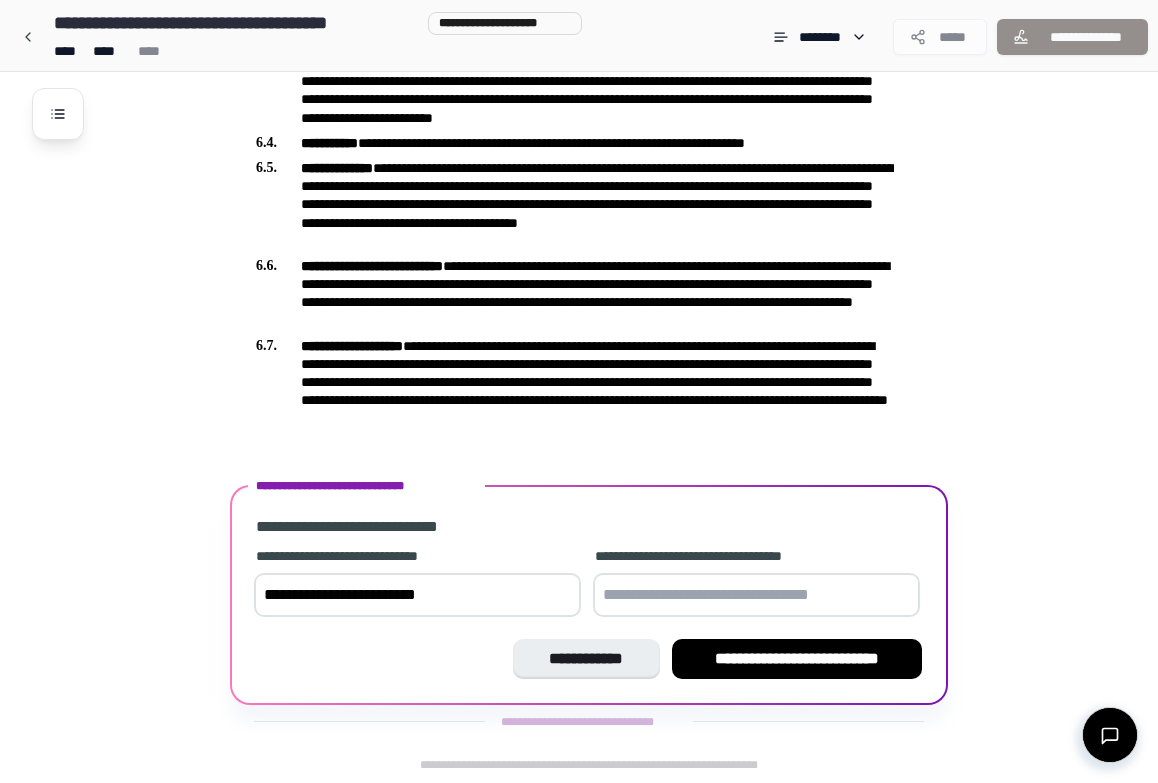 click at bounding box center (756, 595) 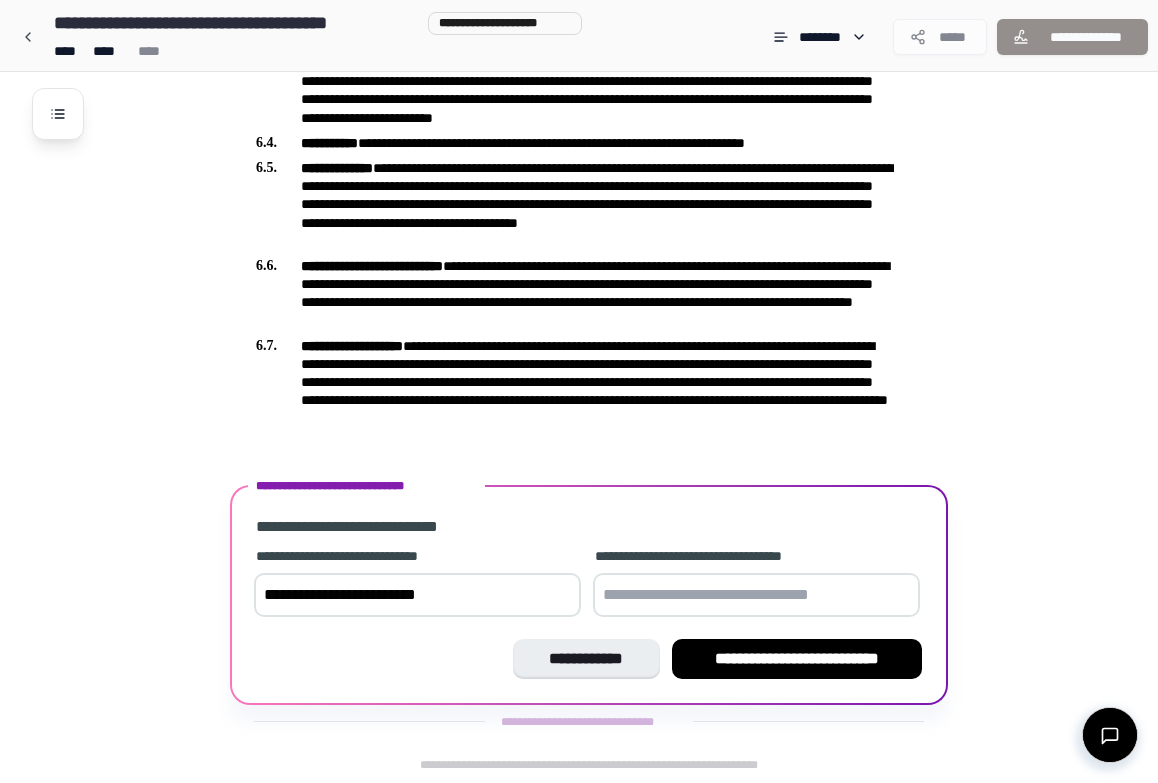 type on "**********" 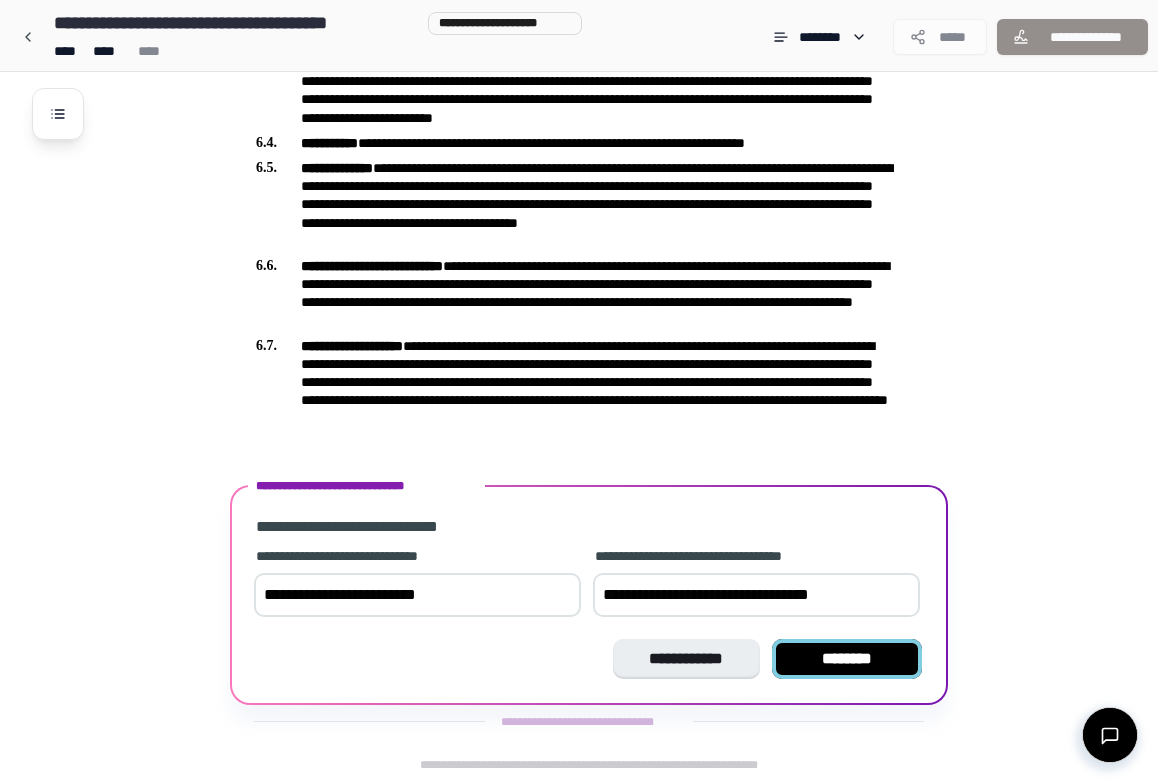 click on "********" at bounding box center [847, 659] 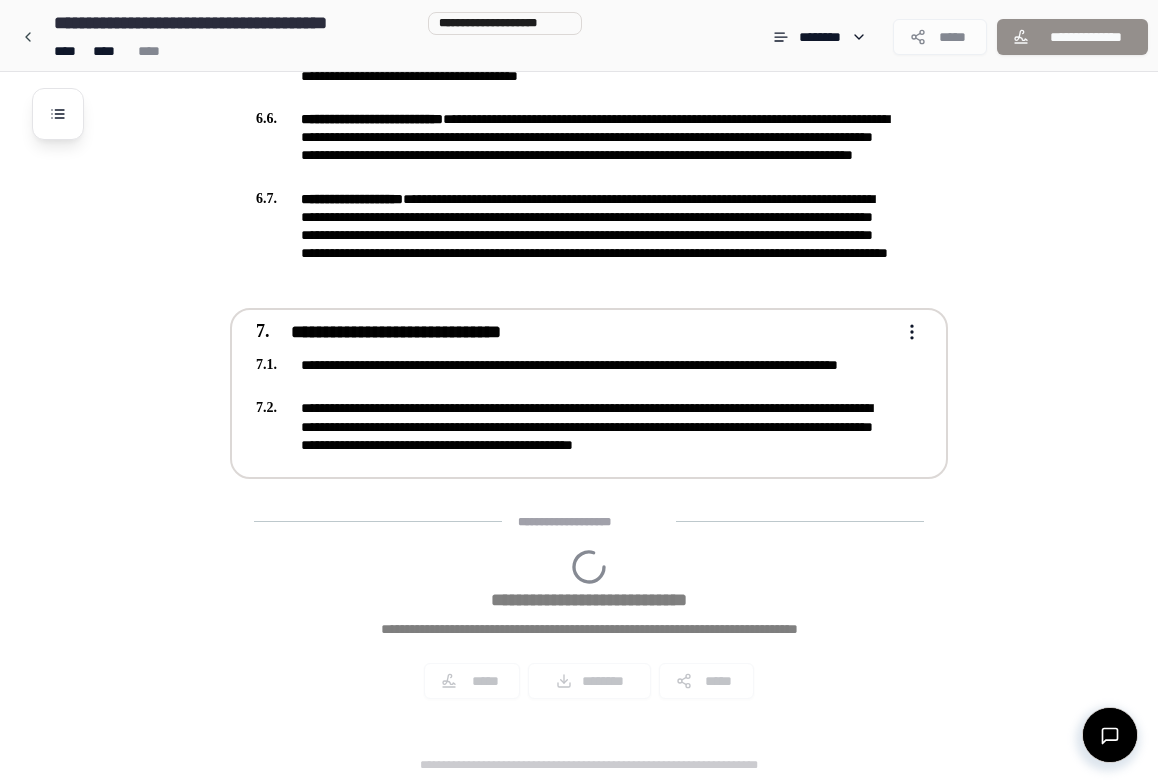 scroll, scrollTop: 1785, scrollLeft: 0, axis: vertical 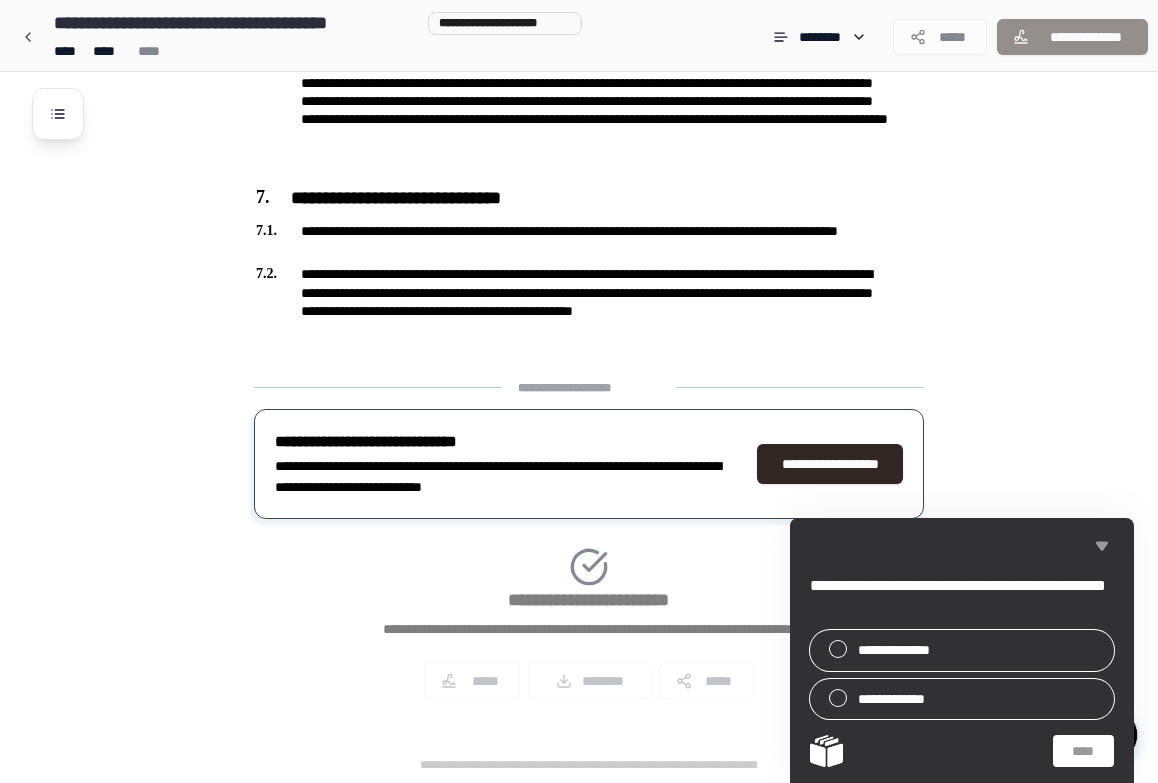 click 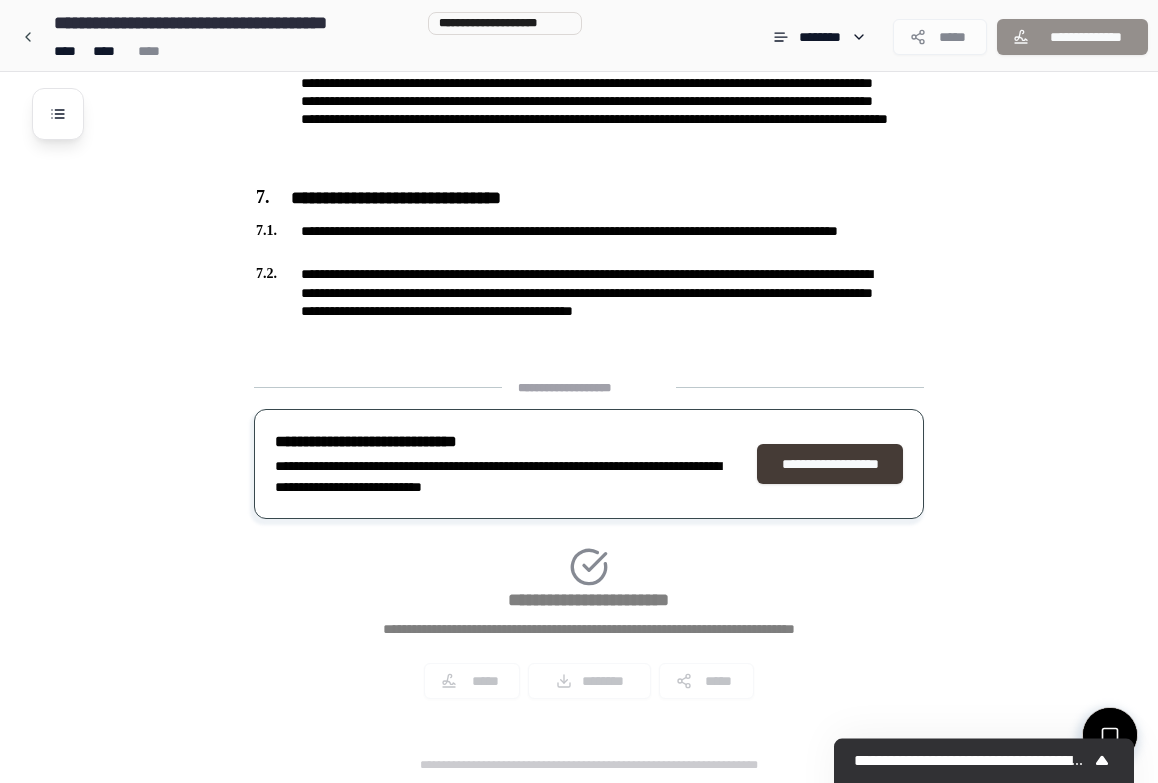 click on "**********" at bounding box center (830, 464) 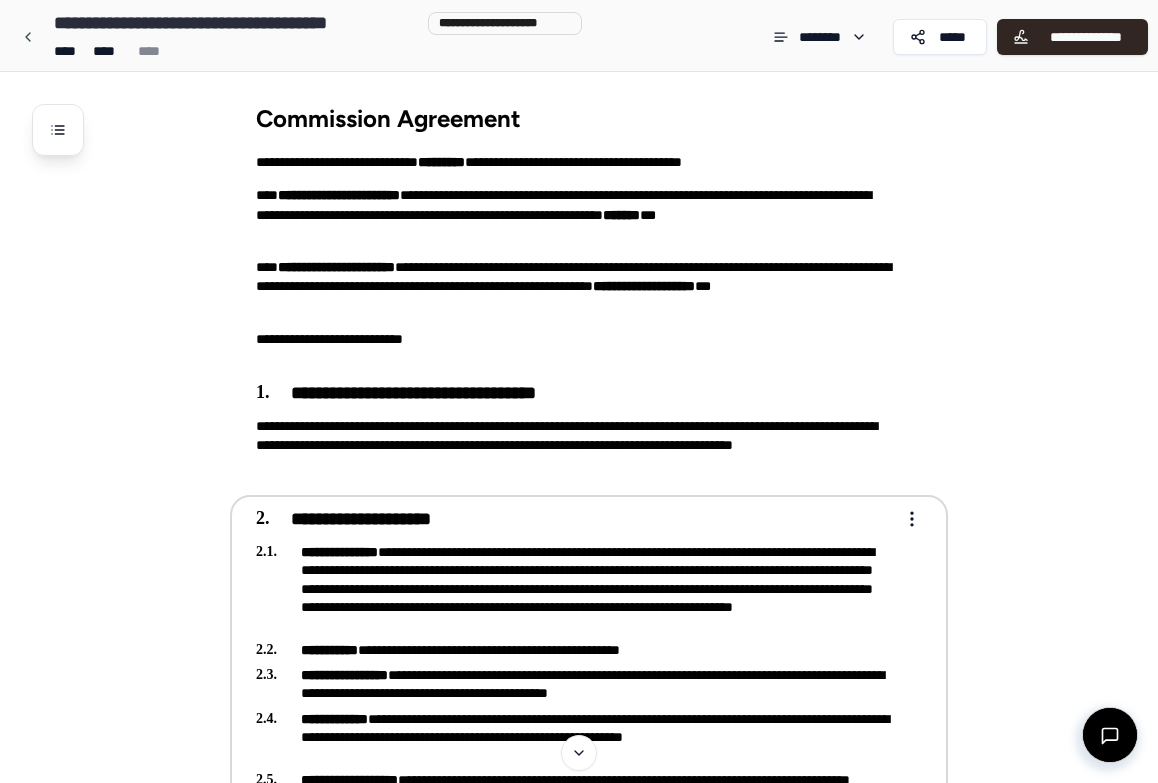scroll, scrollTop: 0, scrollLeft: 0, axis: both 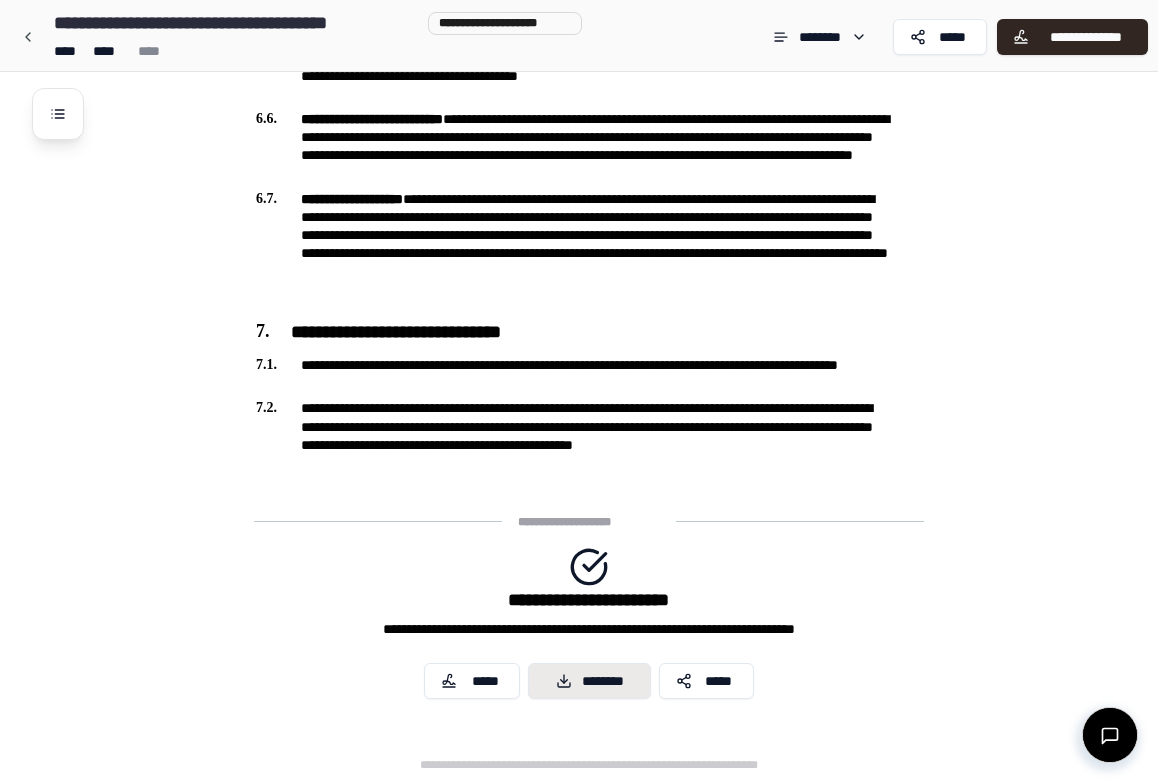 click on "********" at bounding box center [589, 681] 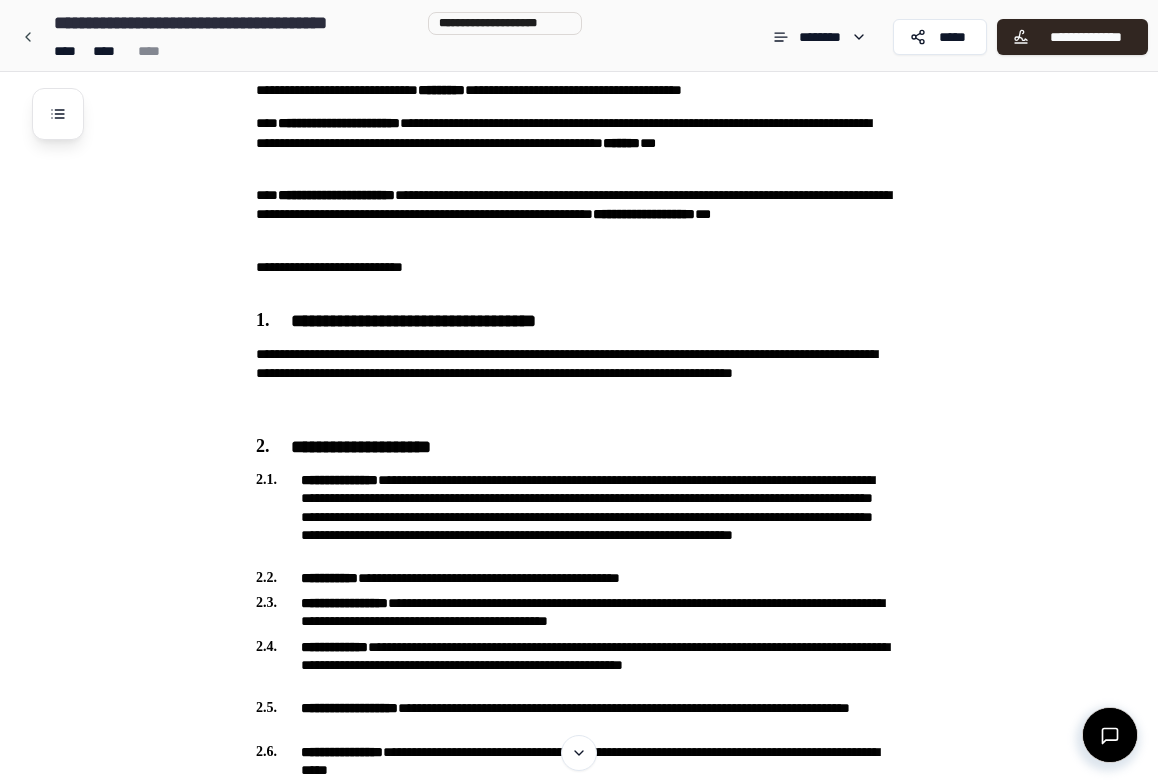 scroll, scrollTop: 0, scrollLeft: 0, axis: both 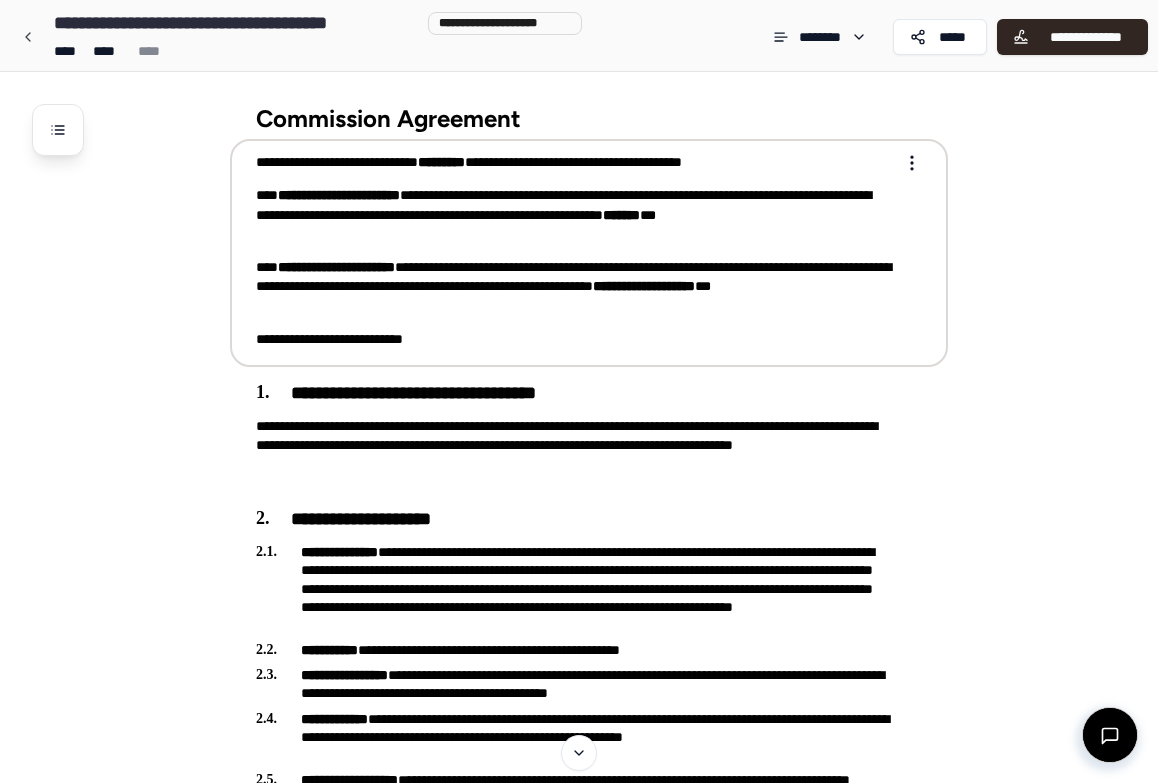 click on "**********" at bounding box center (575, 251) 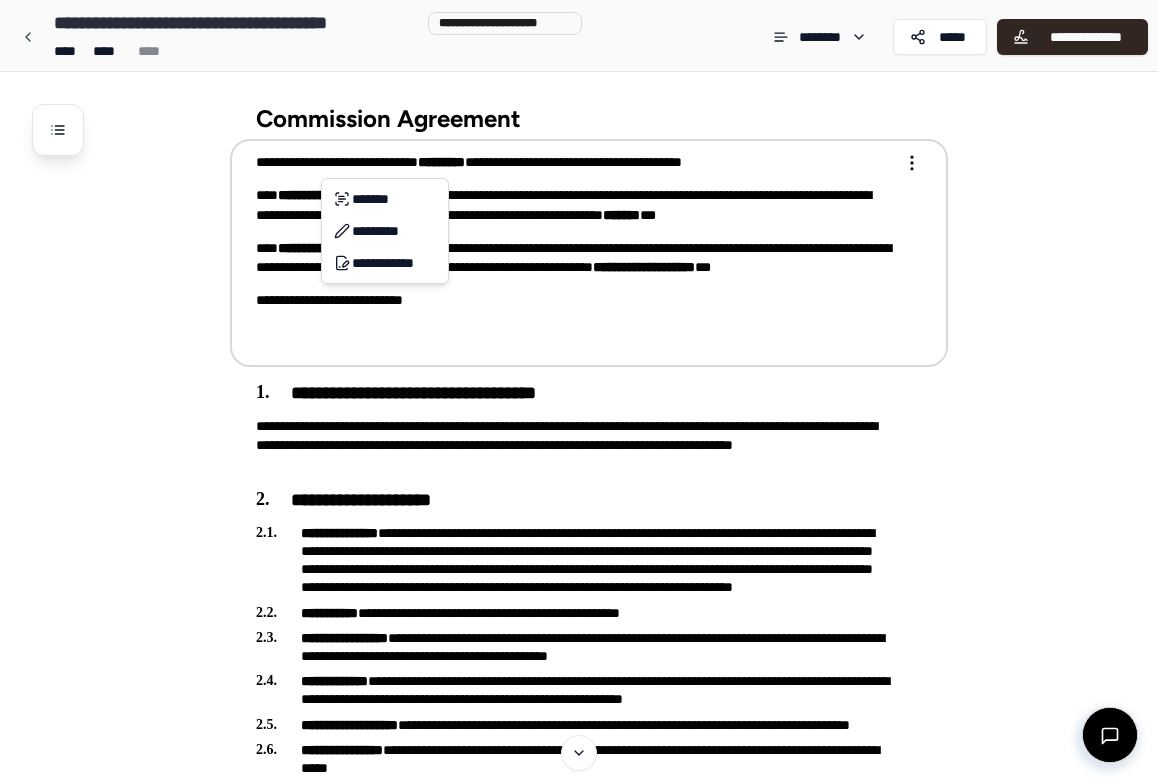 click on "**********" at bounding box center [579, 1217] 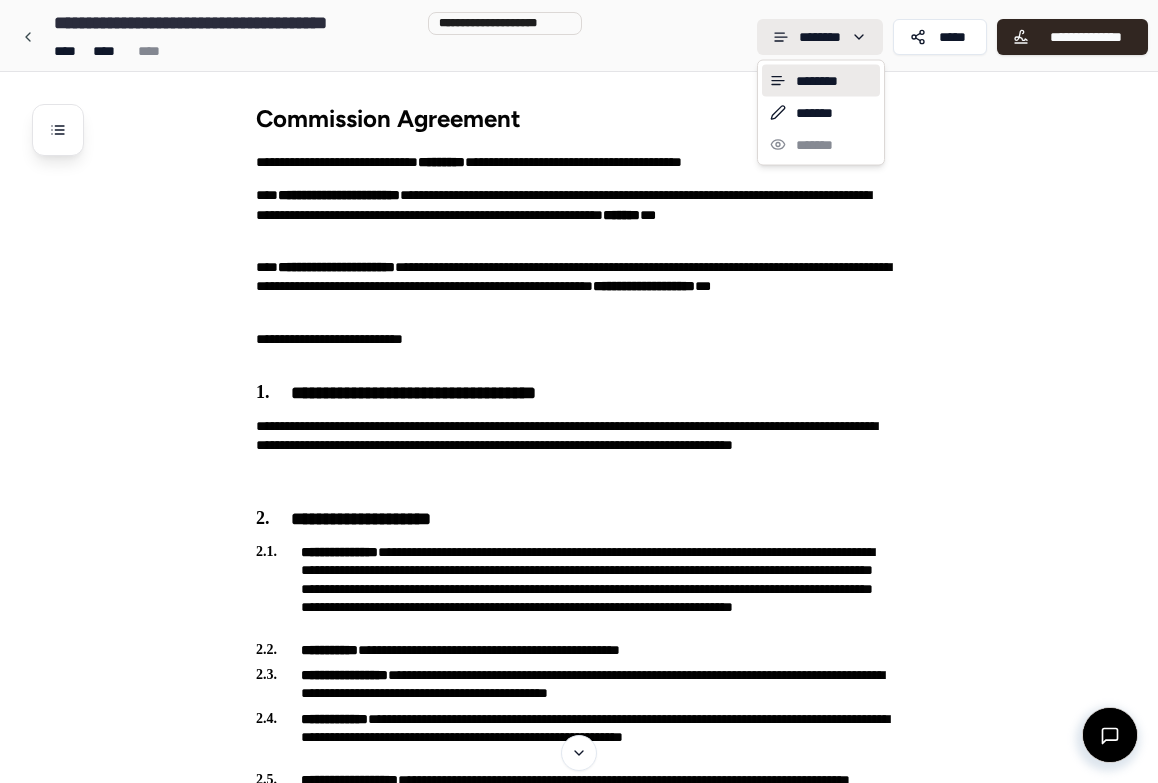 click on "**********" at bounding box center [579, 1217] 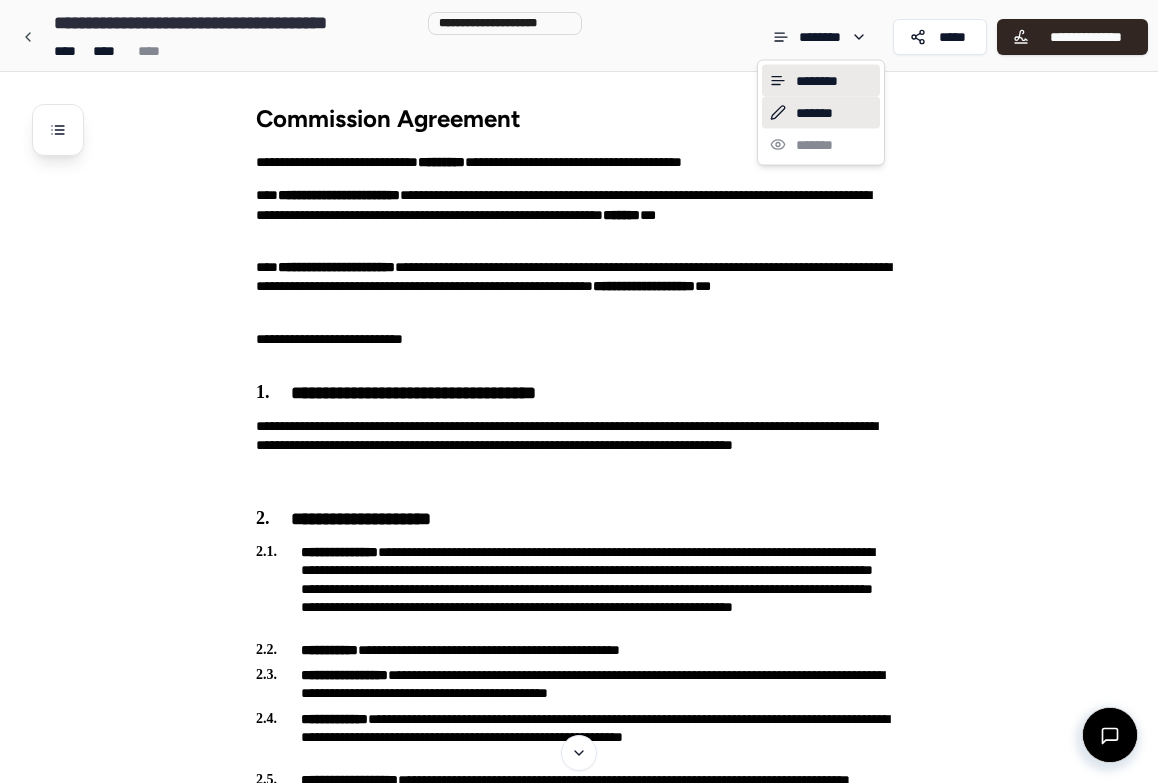 click on "*******" at bounding box center (821, 113) 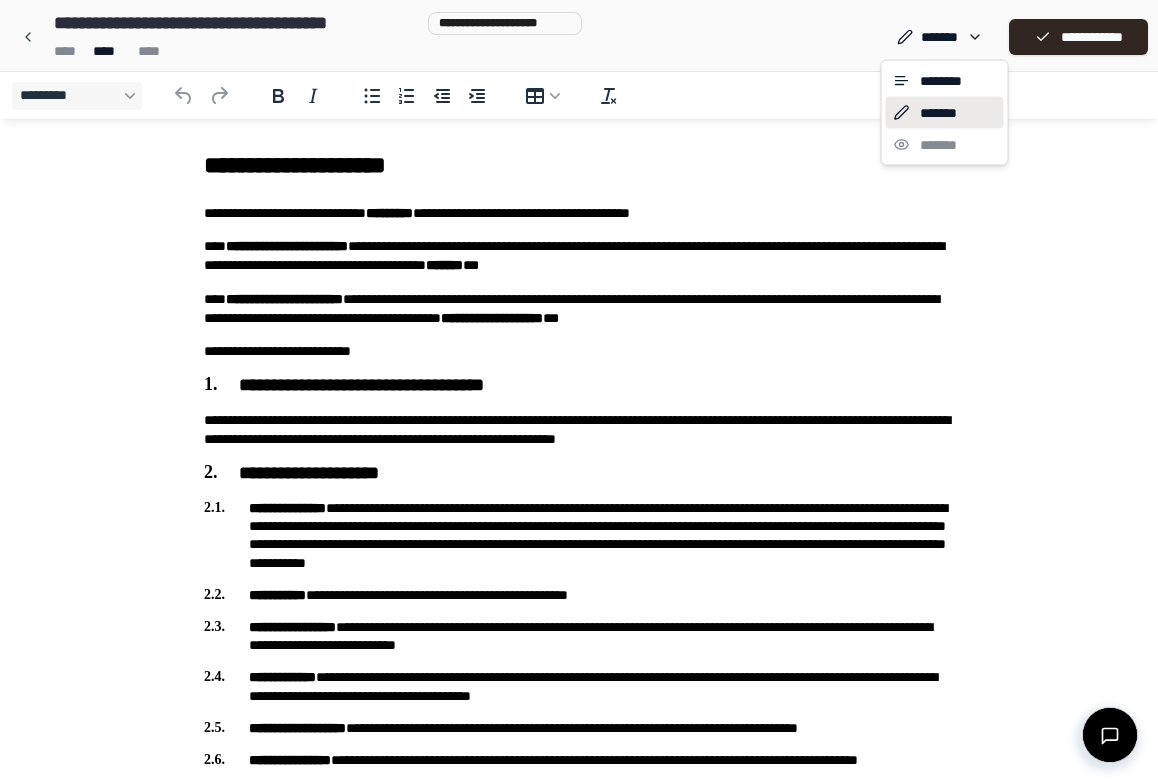 scroll, scrollTop: 0, scrollLeft: 0, axis: both 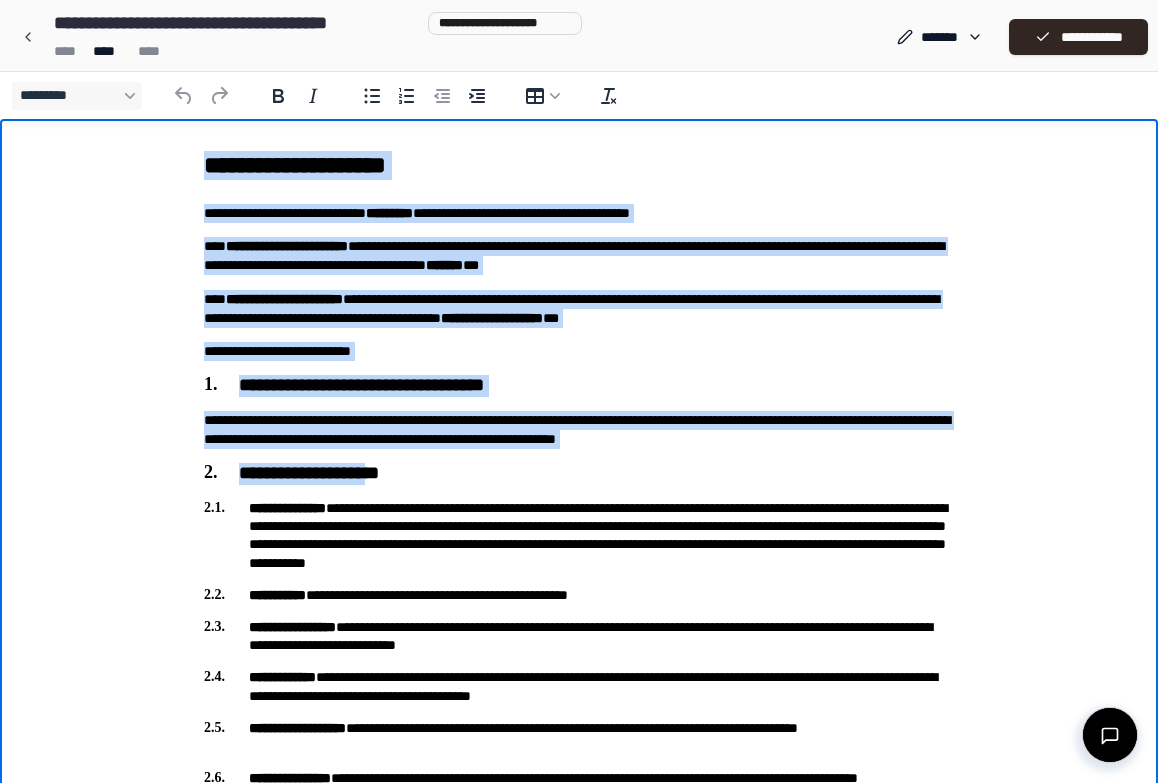 drag, startPoint x: 202, startPoint y: 164, endPoint x: 414, endPoint y: 474, distance: 375.55826 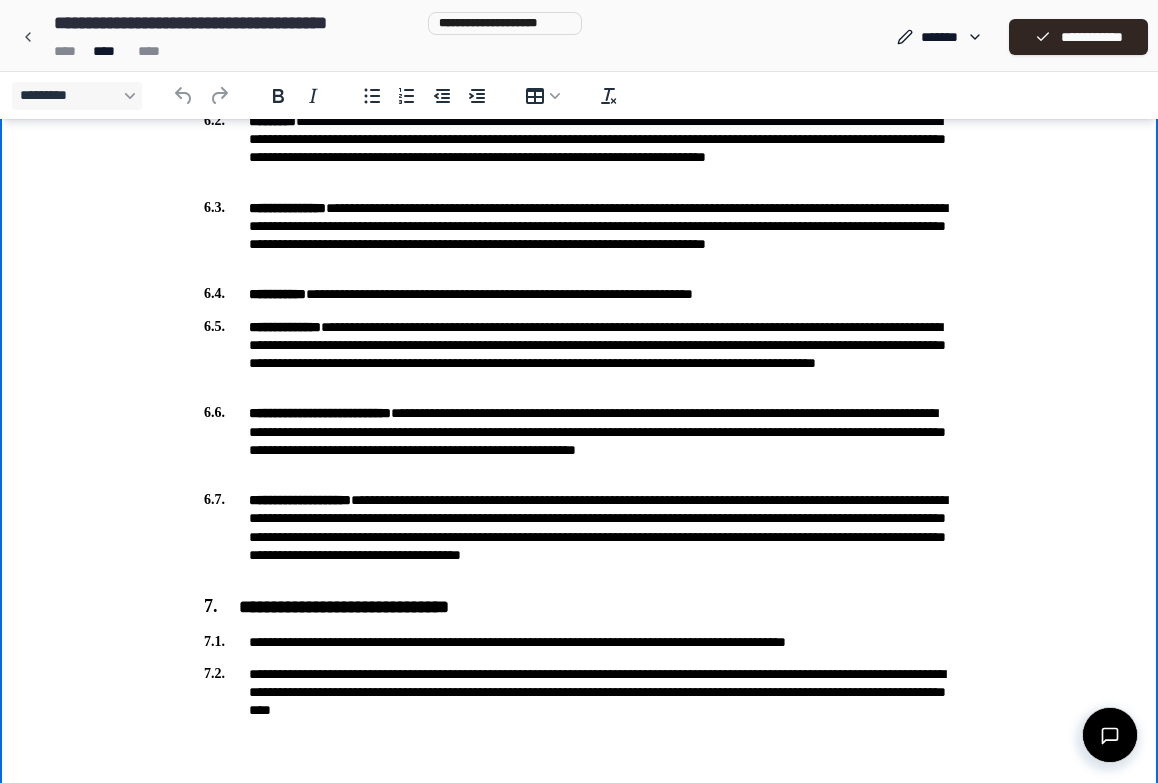 scroll, scrollTop: 1230, scrollLeft: 0, axis: vertical 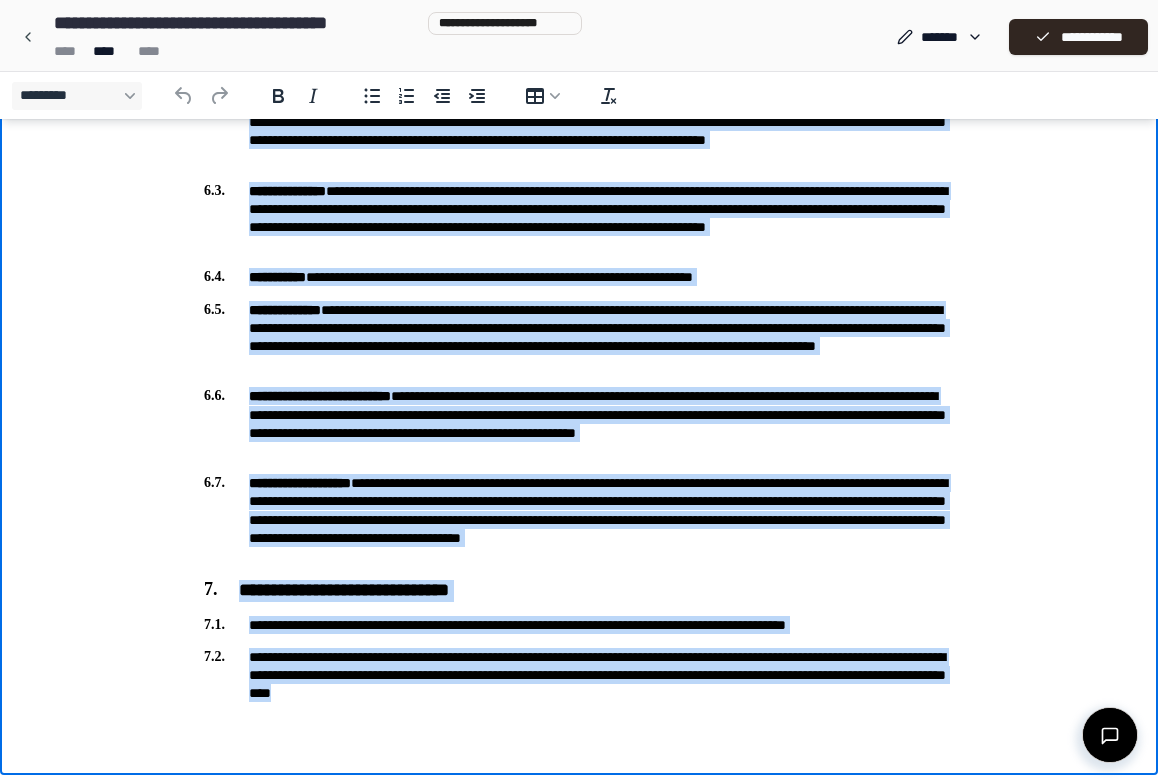 click on "**********" at bounding box center [579, 675] 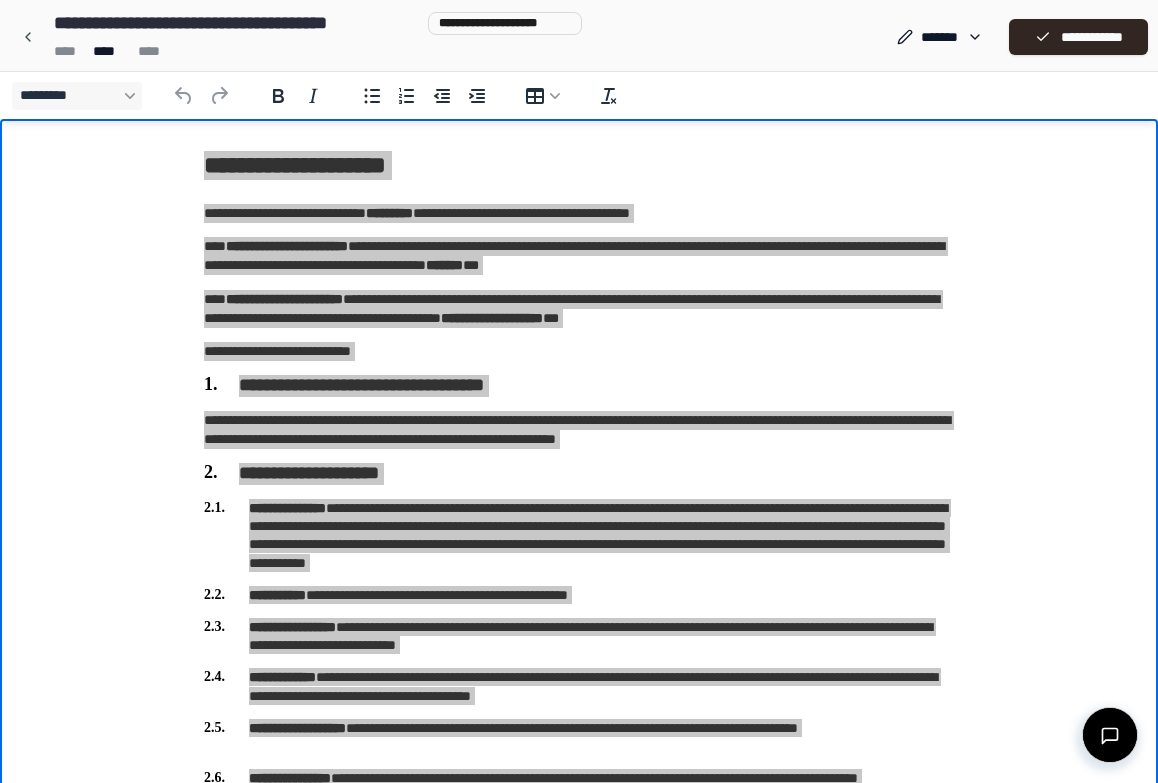 scroll, scrollTop: 0, scrollLeft: 0, axis: both 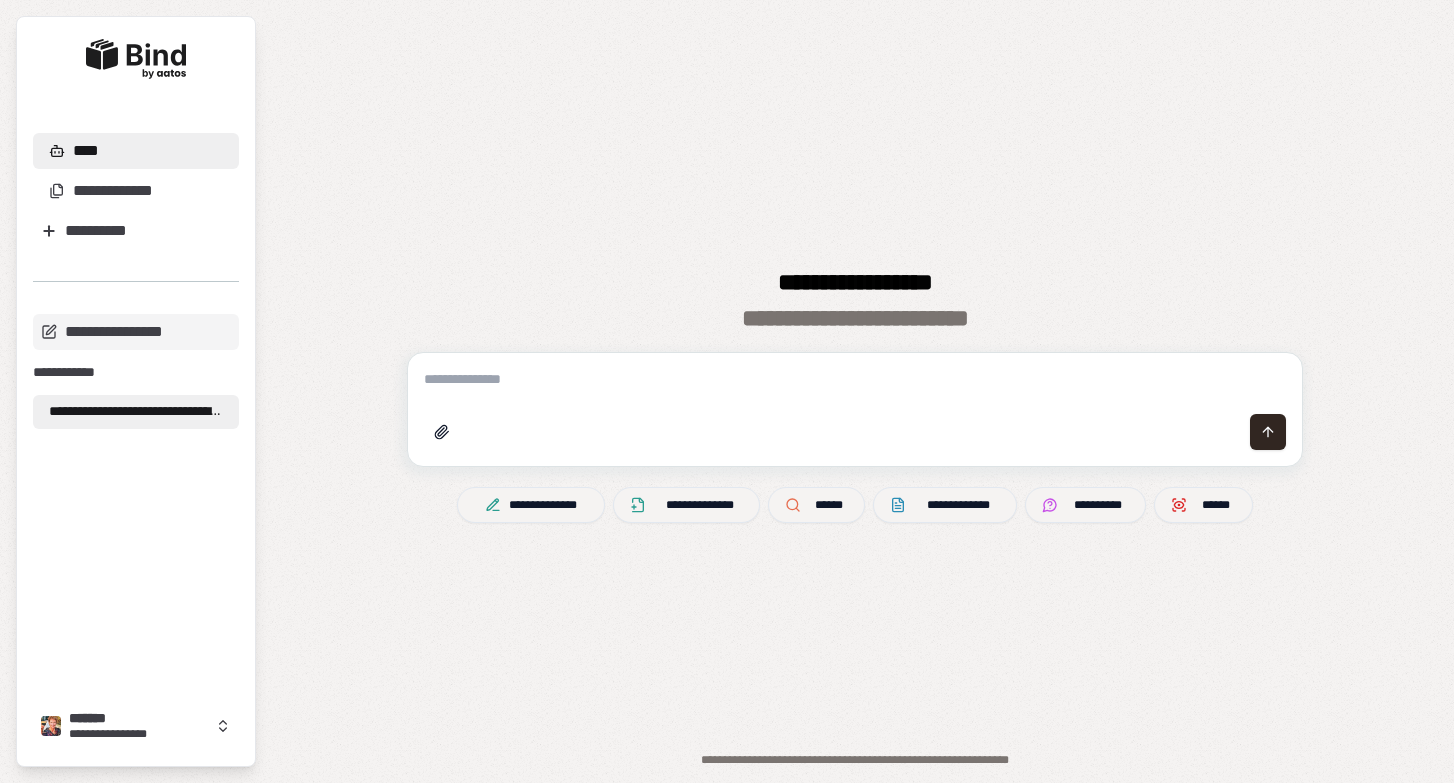 click on "**********" at bounding box center (136, 412) 